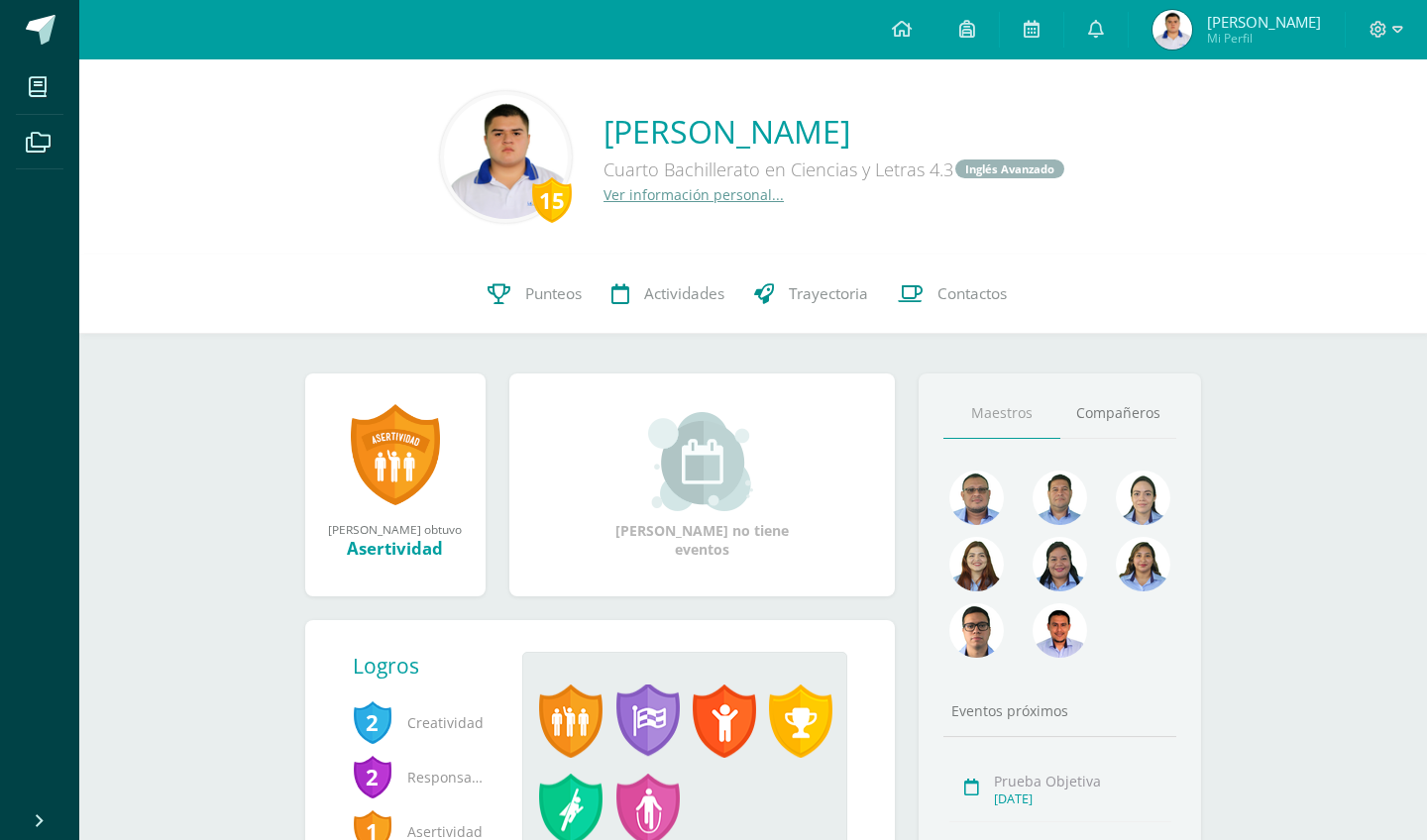scroll, scrollTop: 0, scrollLeft: 0, axis: both 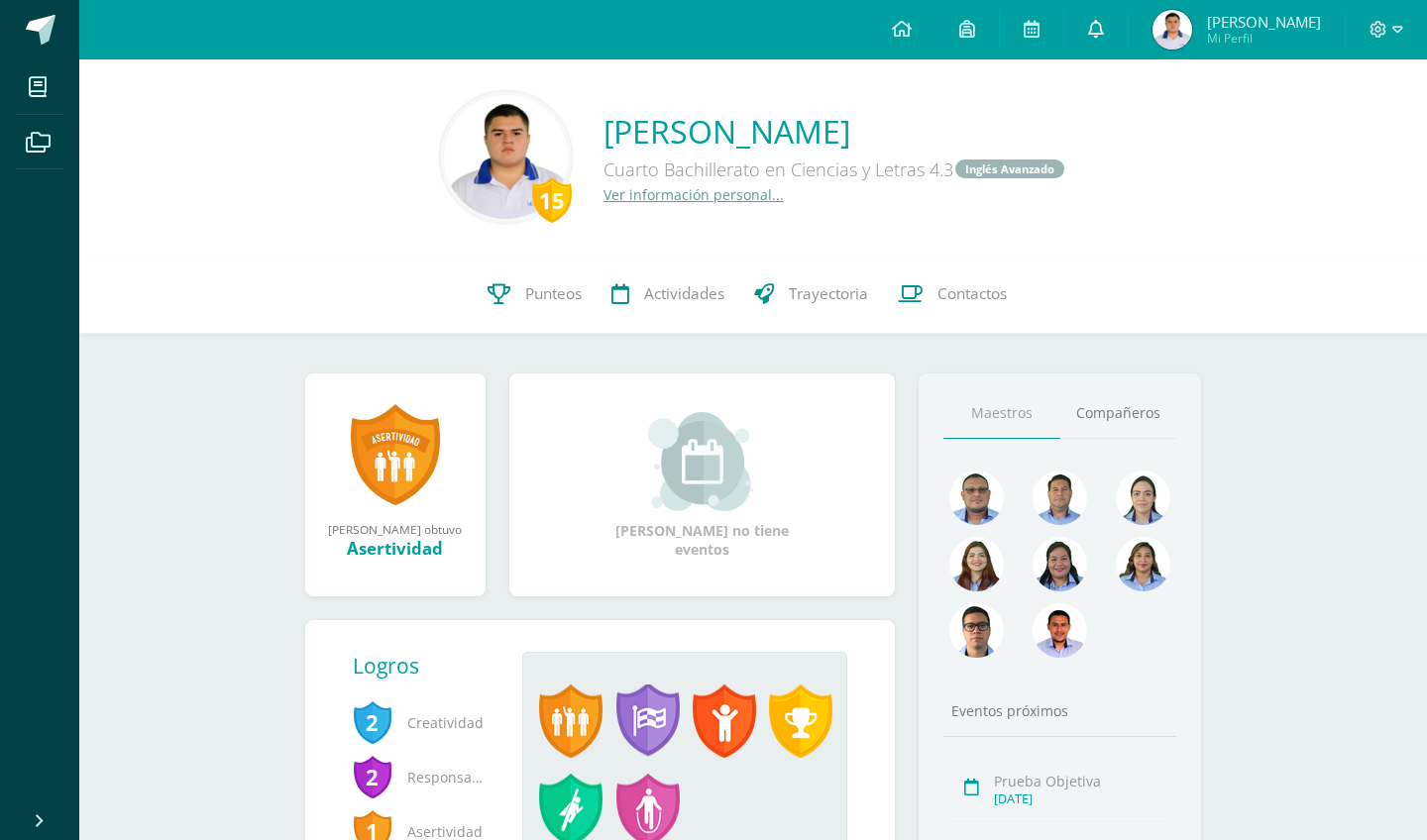 click at bounding box center [1096, 30] 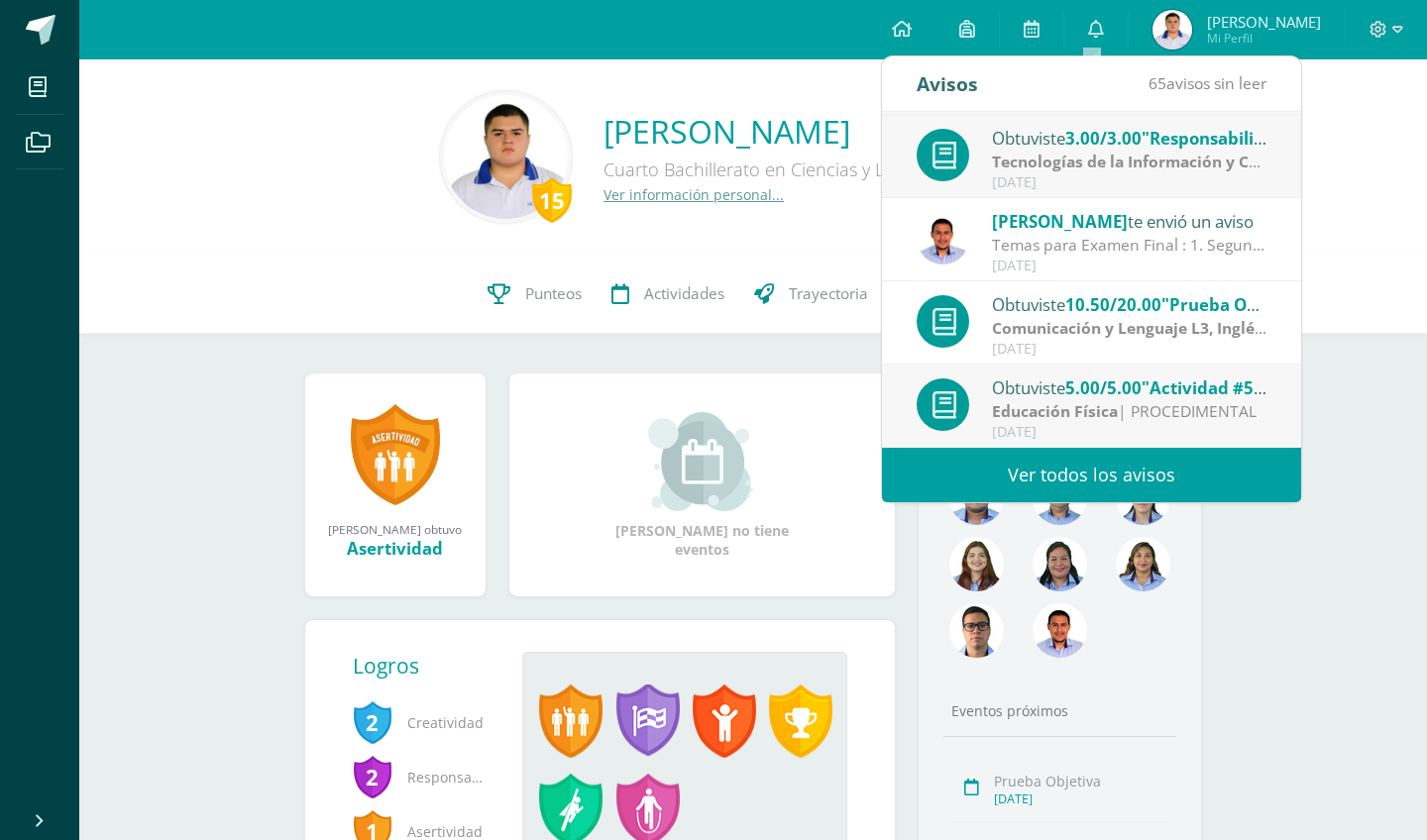 scroll, scrollTop: 330, scrollLeft: 0, axis: vertical 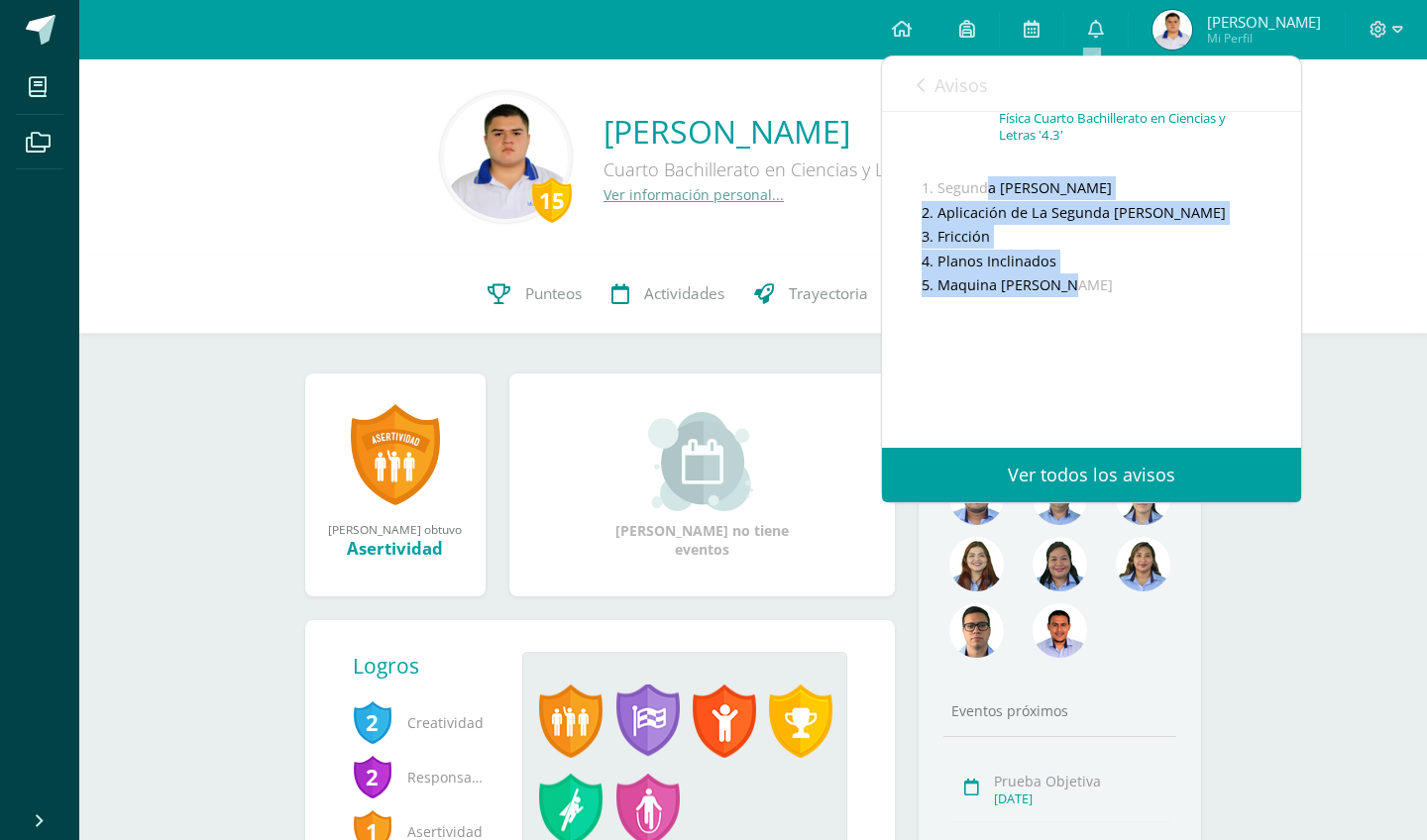 drag, startPoint x: 904, startPoint y: 202, endPoint x: 1104, endPoint y: 302, distance: 223.6068 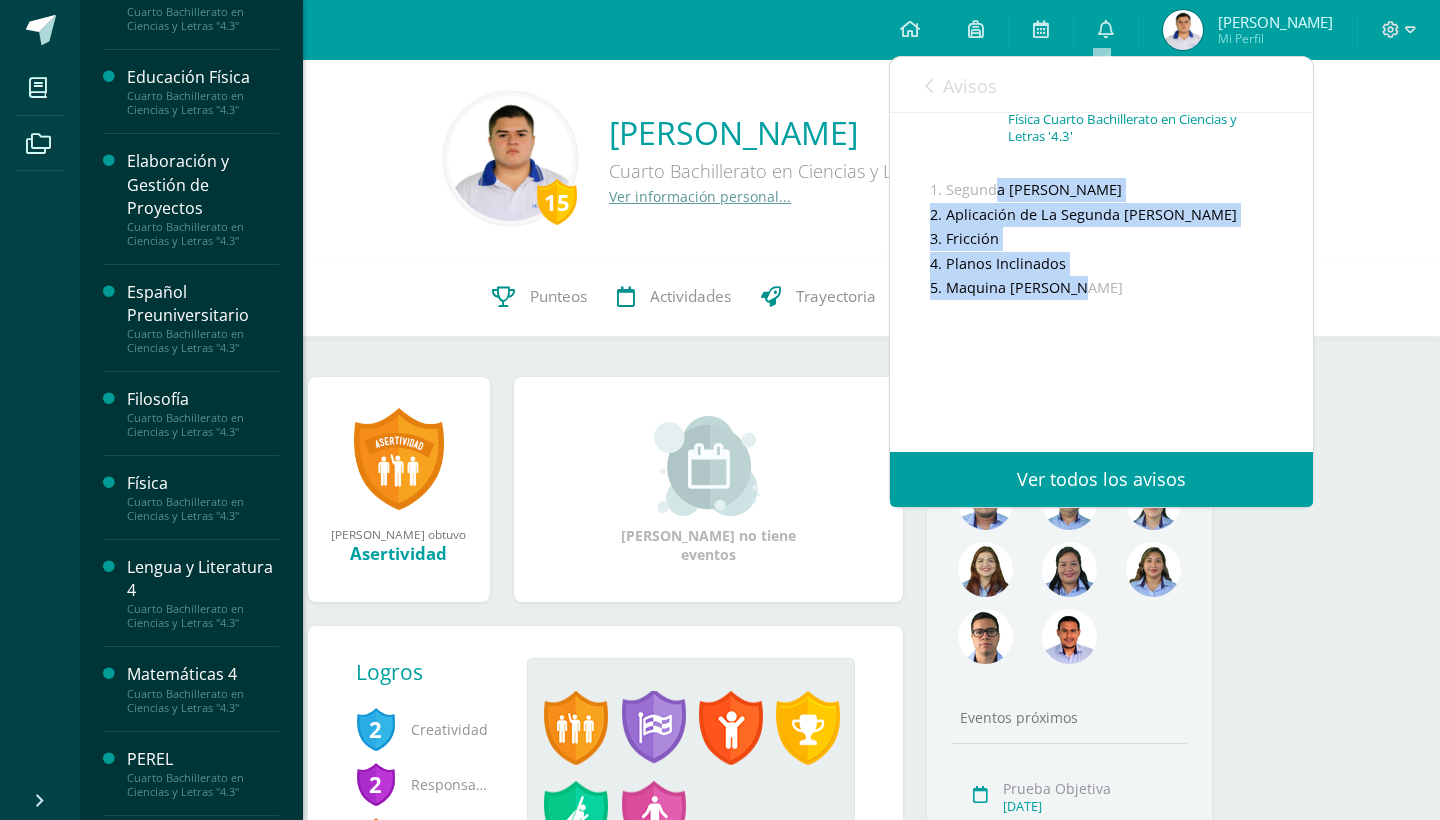 scroll, scrollTop: 123, scrollLeft: 0, axis: vertical 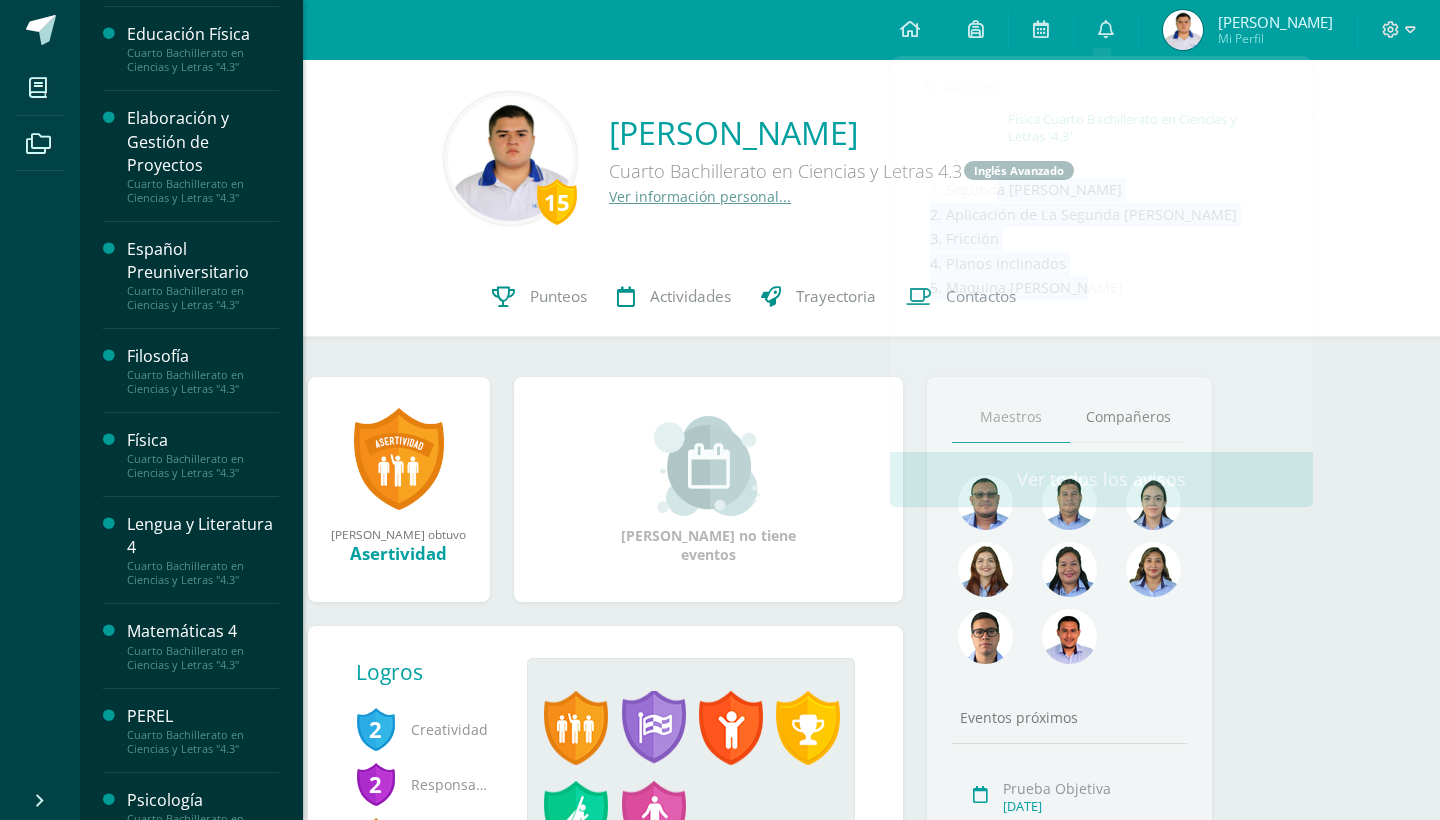 click on "Español Preuniversitario" at bounding box center (203, 261) 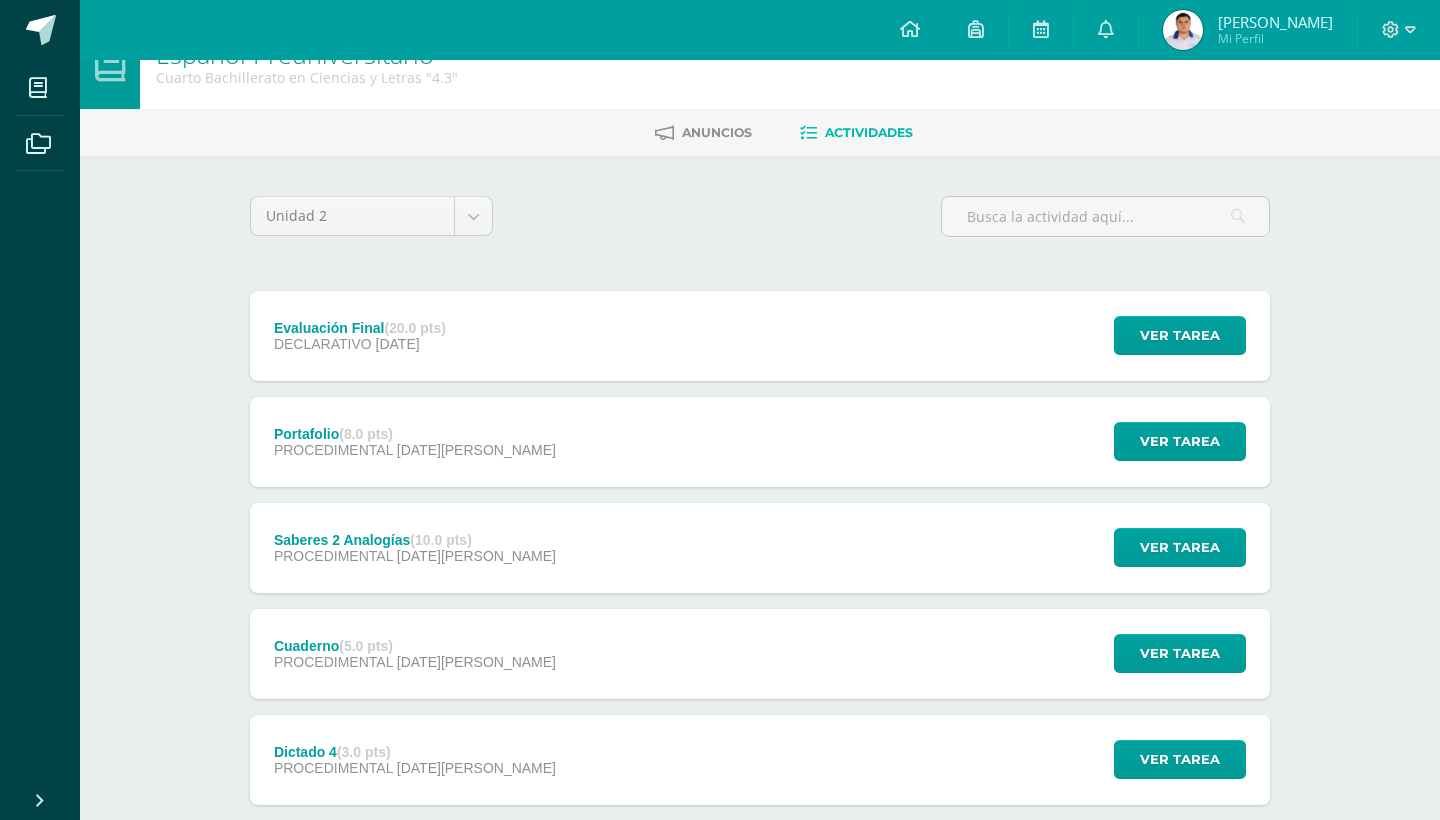 scroll, scrollTop: 51, scrollLeft: 0, axis: vertical 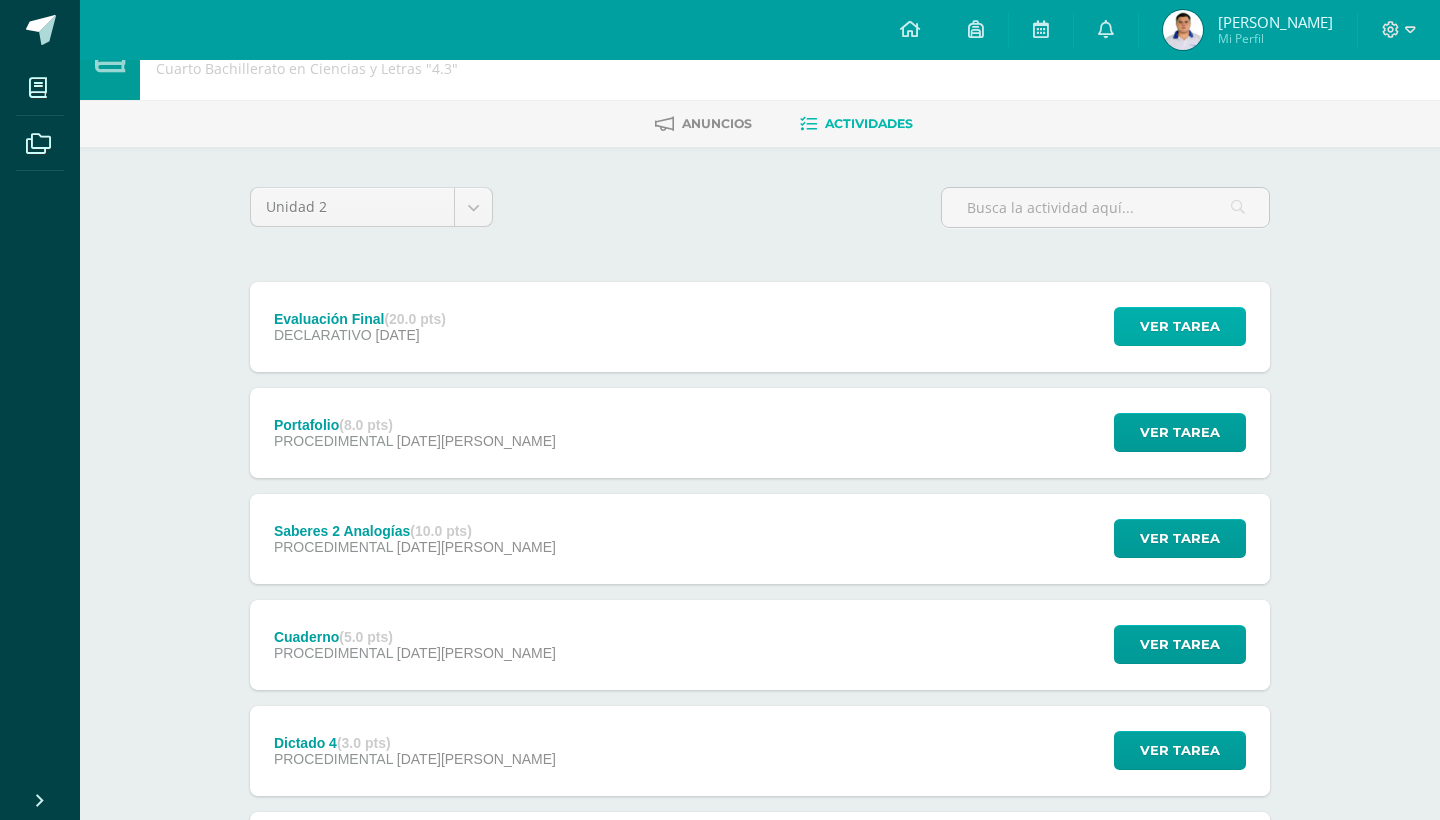 click on "Ver tarea" at bounding box center (1180, 326) 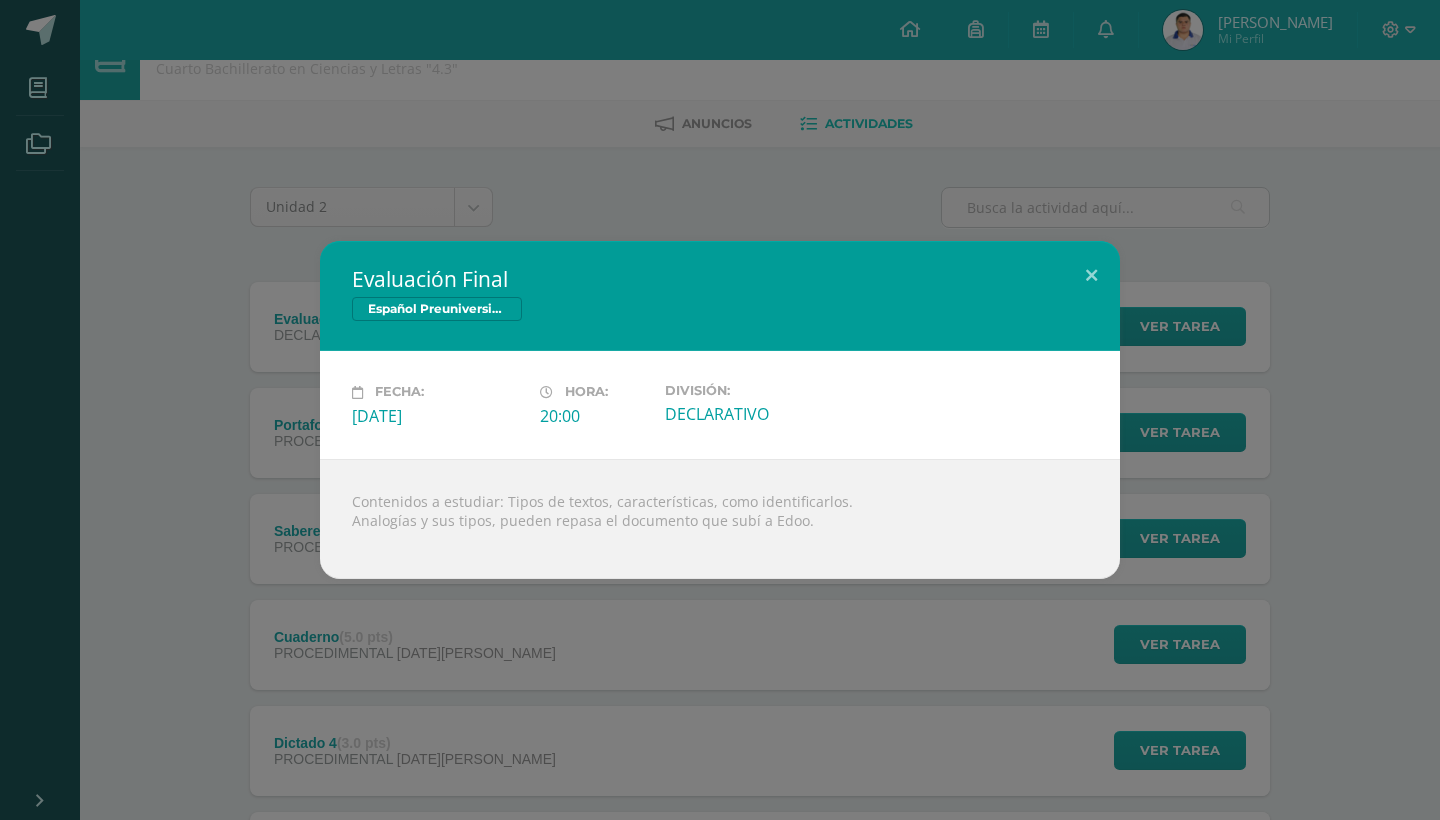 drag, startPoint x: 500, startPoint y: 496, endPoint x: 938, endPoint y: 507, distance: 438.1381 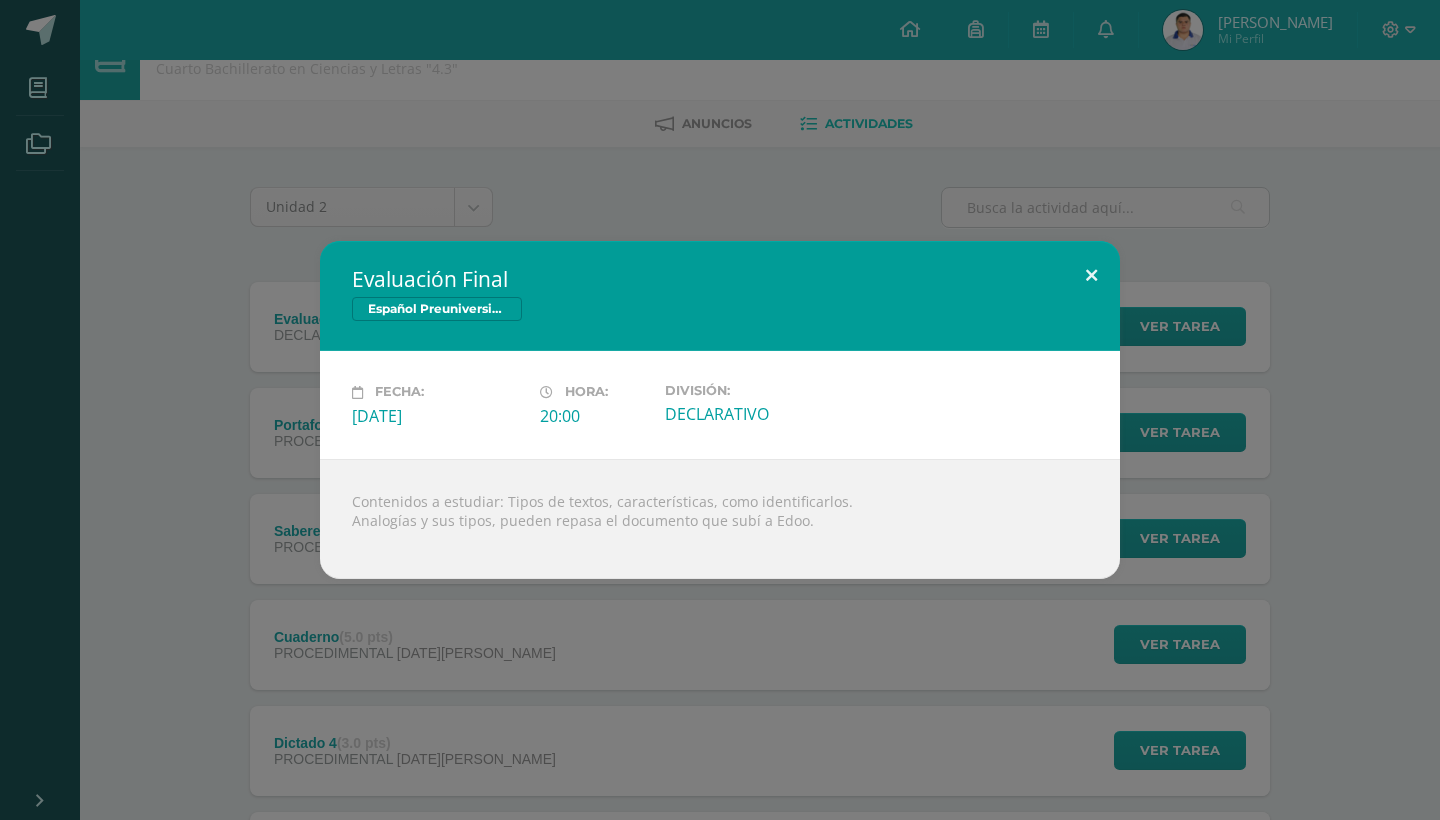 click at bounding box center [1091, 275] 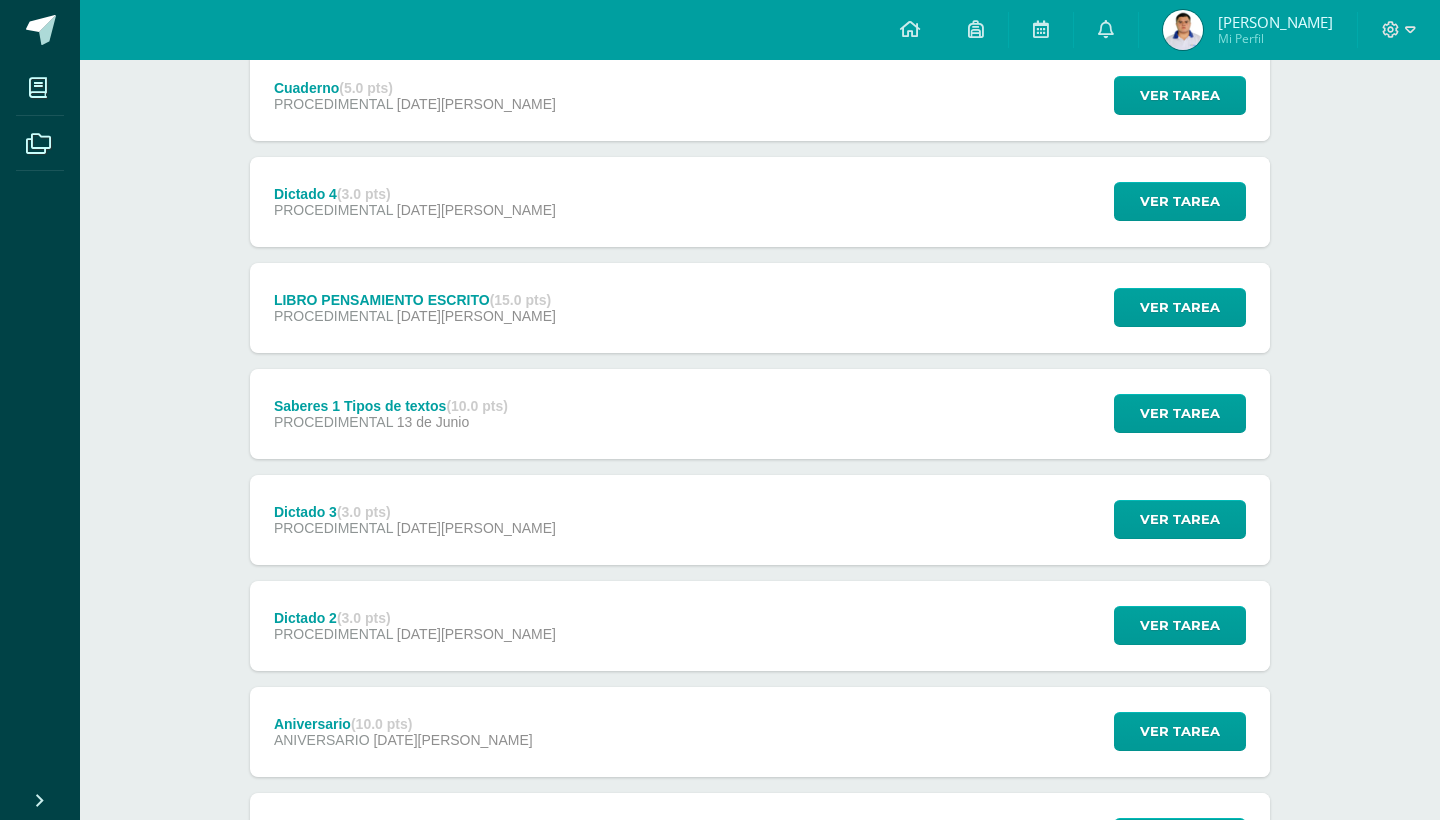 scroll, scrollTop: 604, scrollLeft: 0, axis: vertical 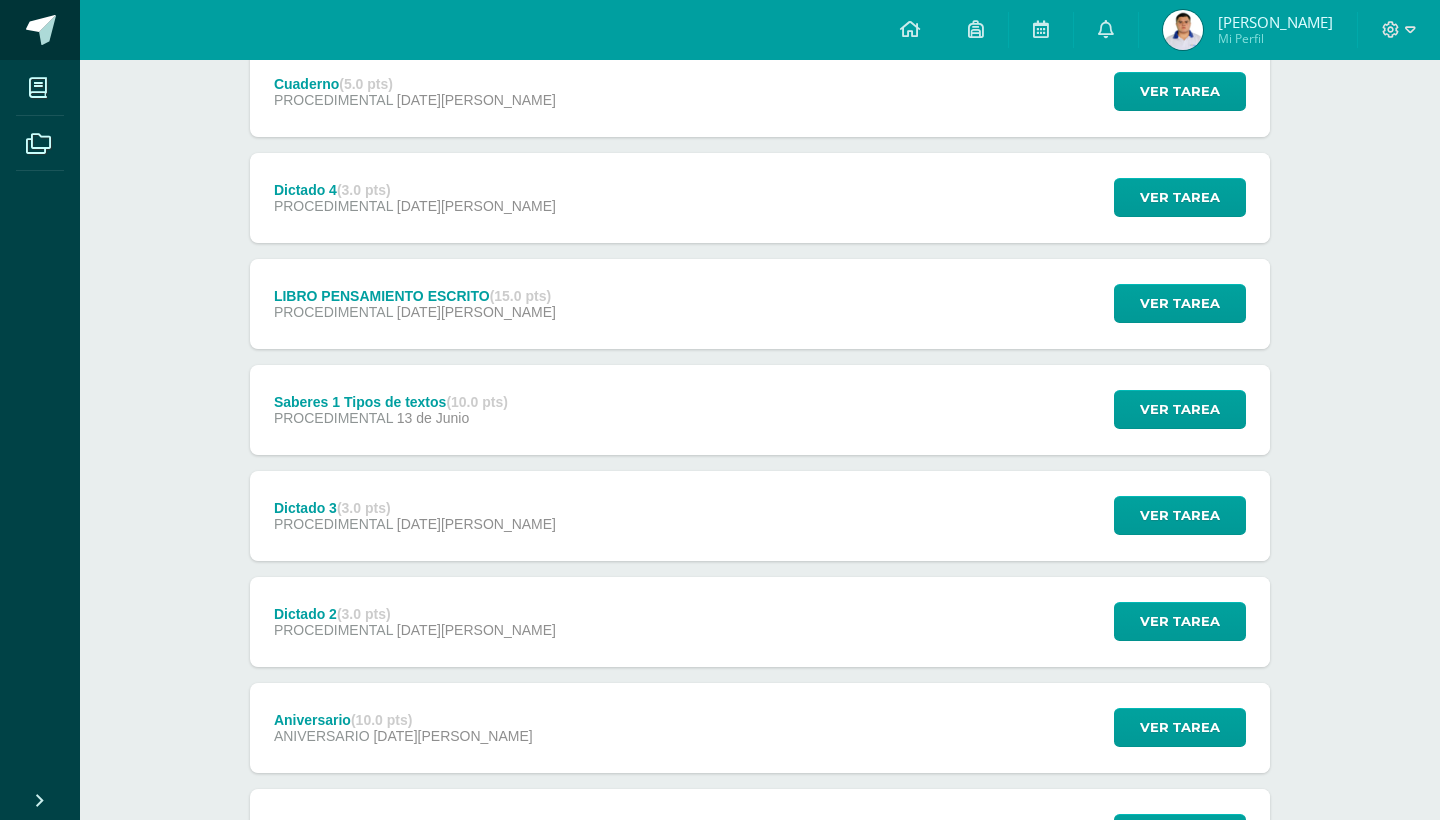 click at bounding box center [40, 30] 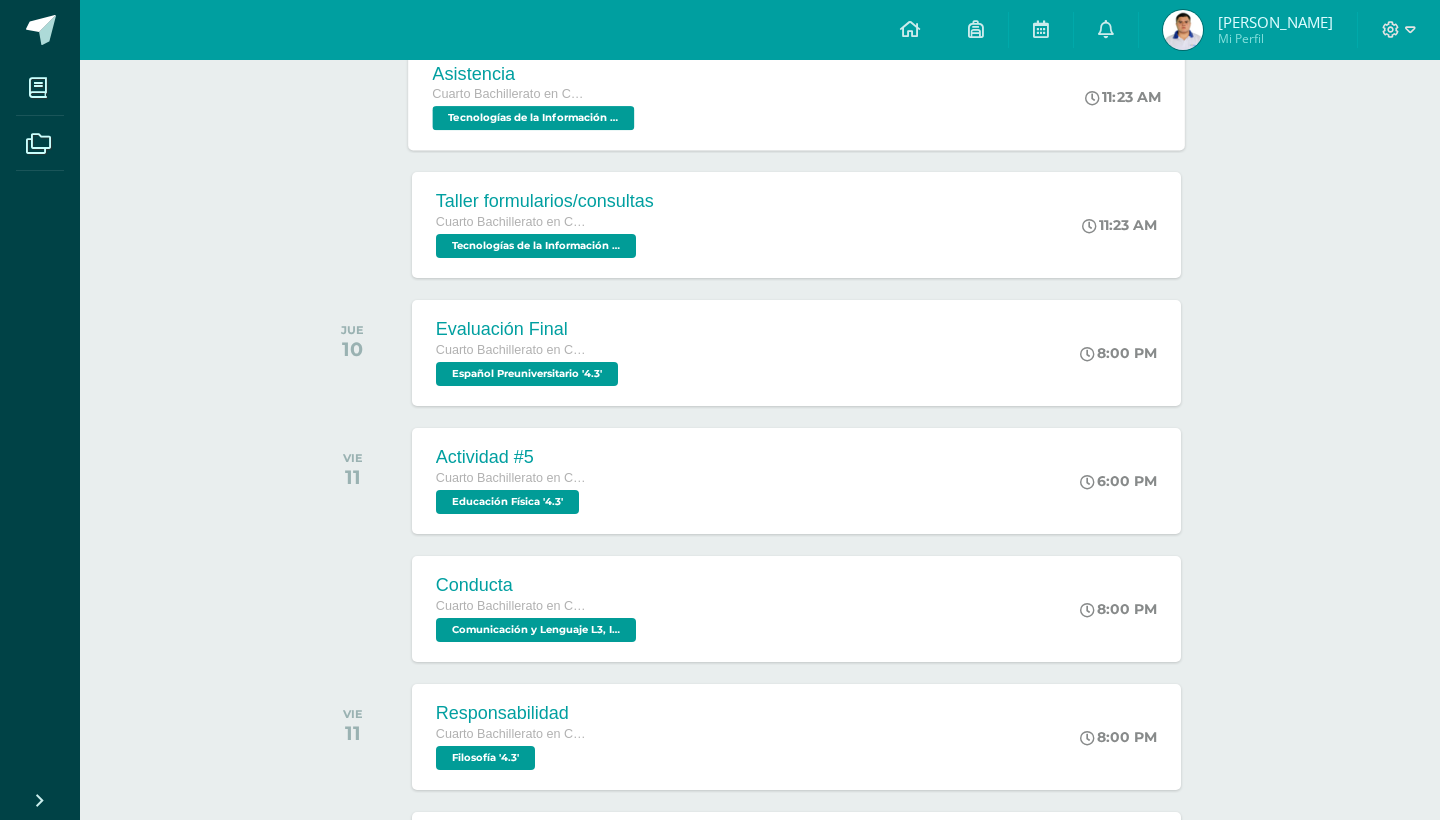 scroll, scrollTop: 495, scrollLeft: 0, axis: vertical 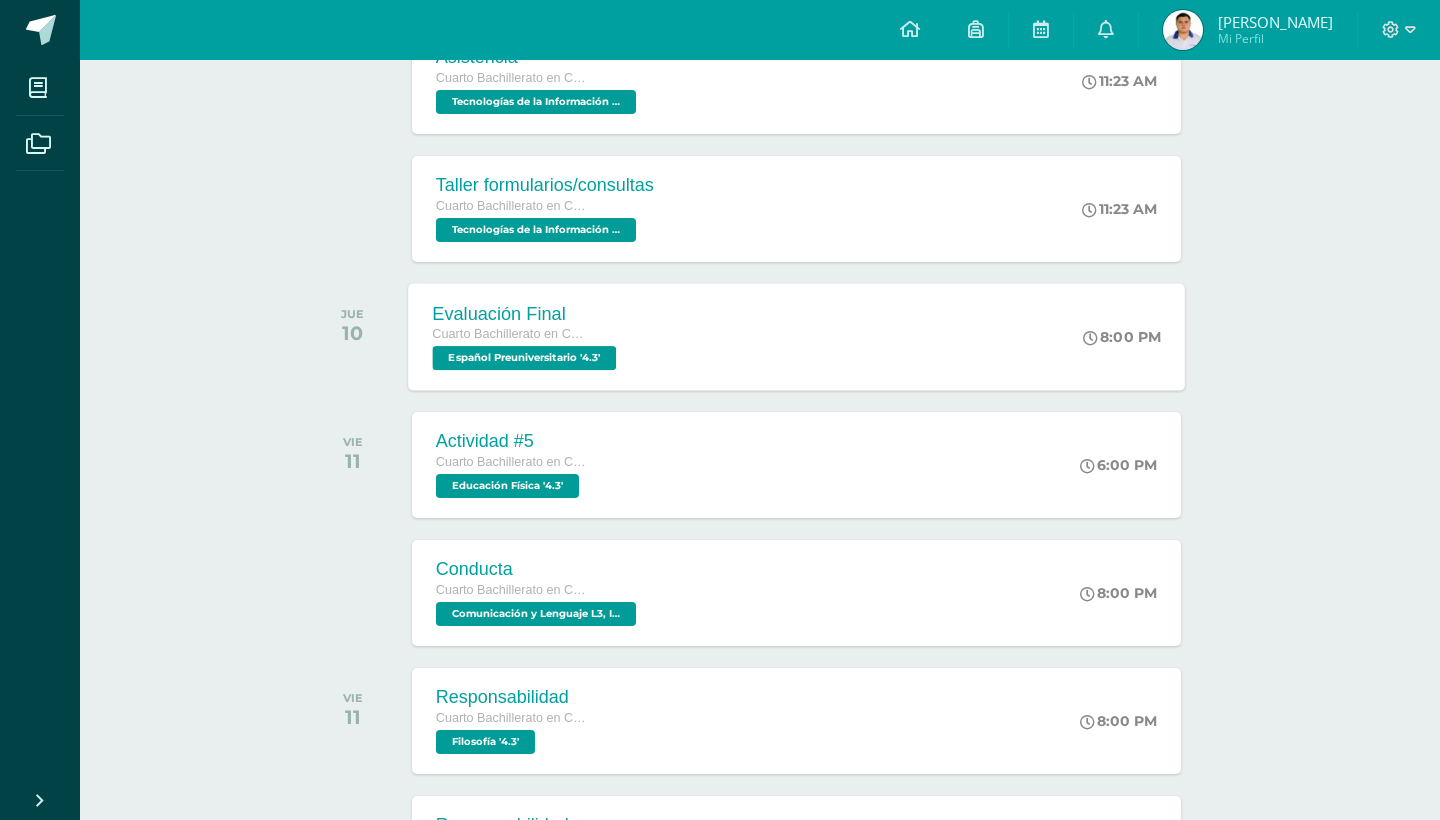 click on "Evaluación Final
Cuarto Bachillerato en Ciencias y Letras
Español Preuniversitario '4.3'
8:00 PM
Evaluación Final
Español Preuniversitario
Cargando contenido" at bounding box center (796, 336) 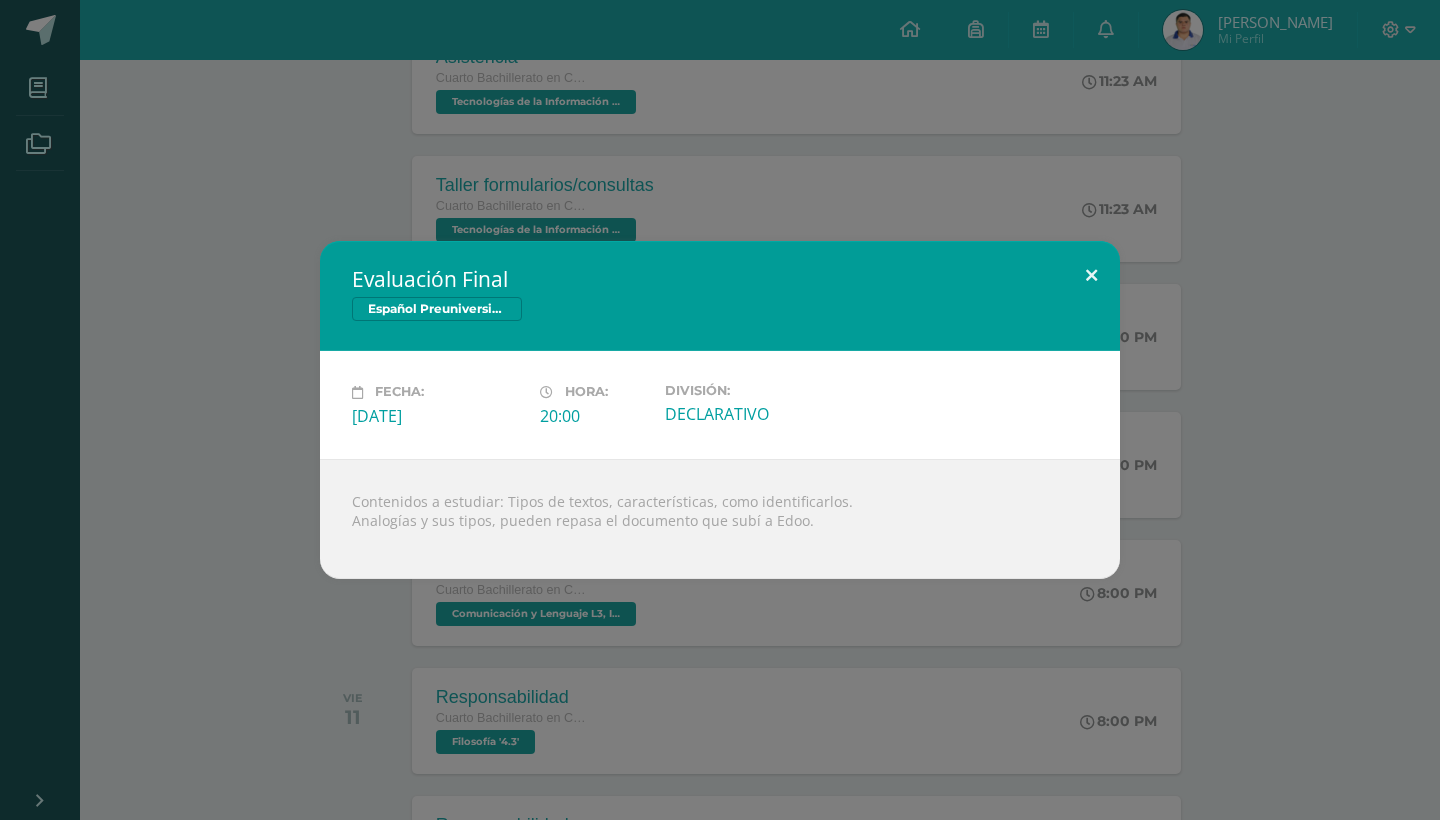 click at bounding box center (1091, 275) 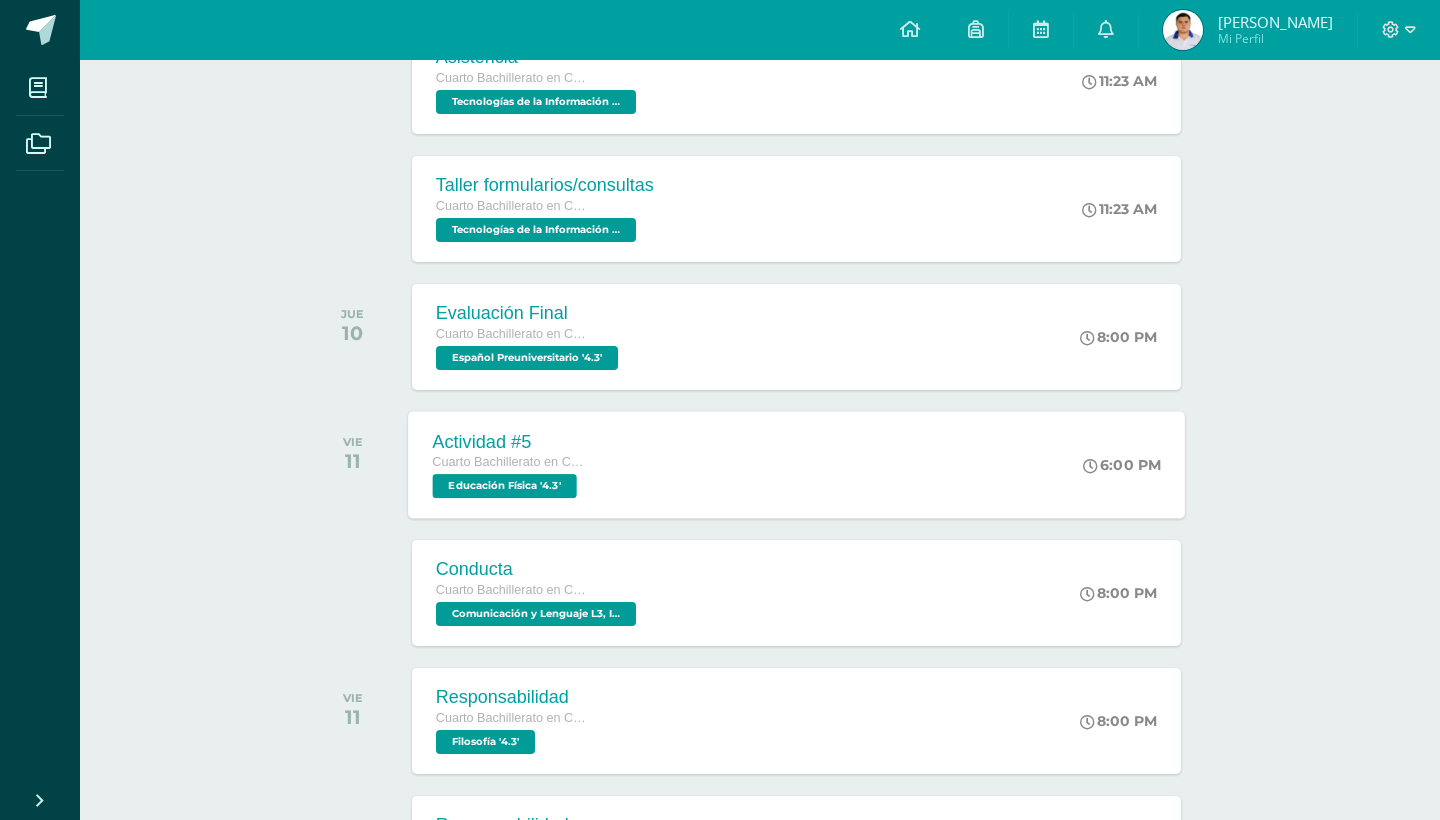 click on "Actividad #5
Cuarto Bachillerato en Ciencias y Letras
Educación Física '4.3'
6:00 PM
Actividad #5
Educación Física
Cargando contenido" at bounding box center (796, 464) 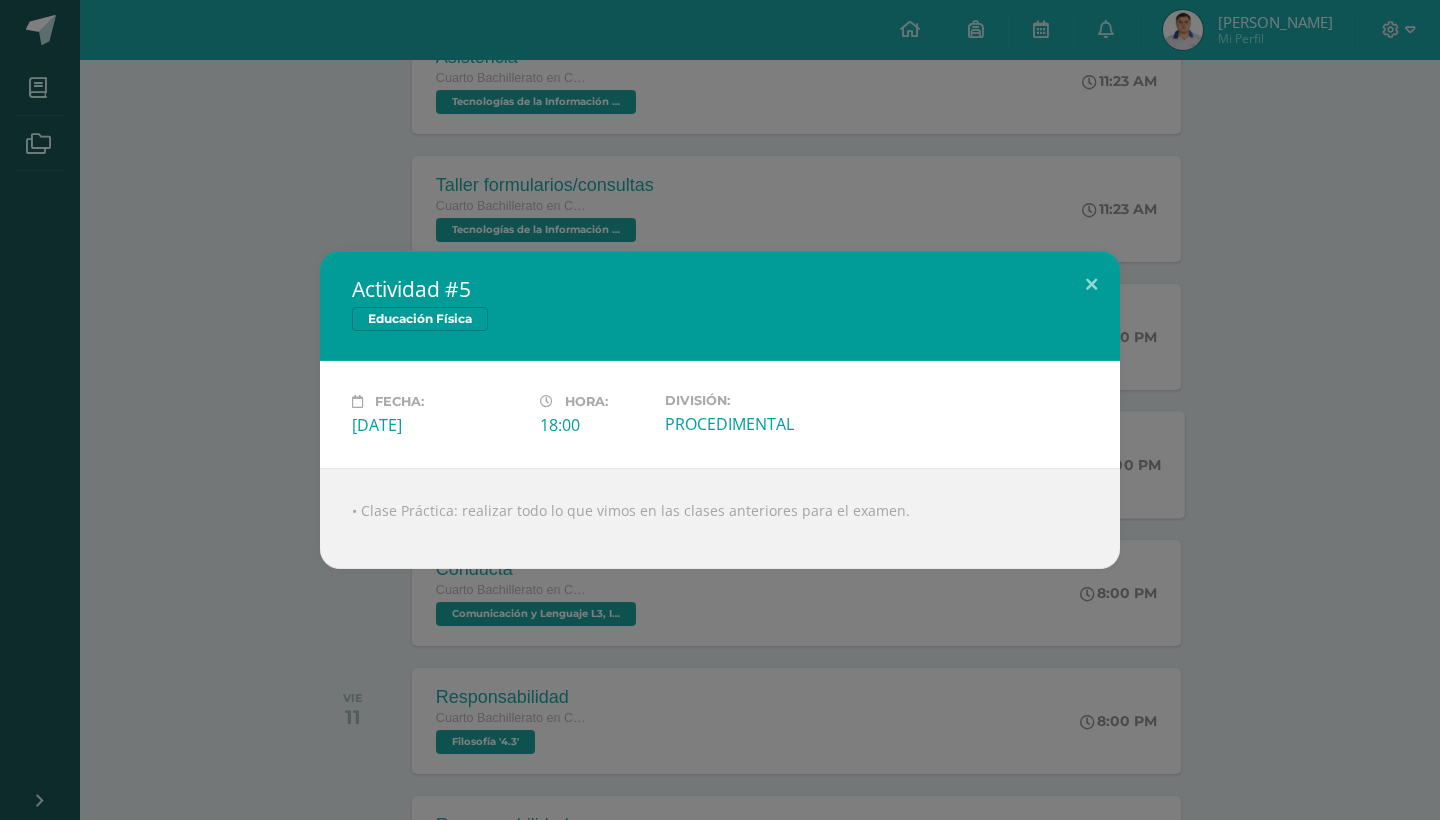 click on "Actividad #5
Educación Física
Fecha:
Viernes 11 de Julio
Hora:
18:00
División:" at bounding box center (720, 410) 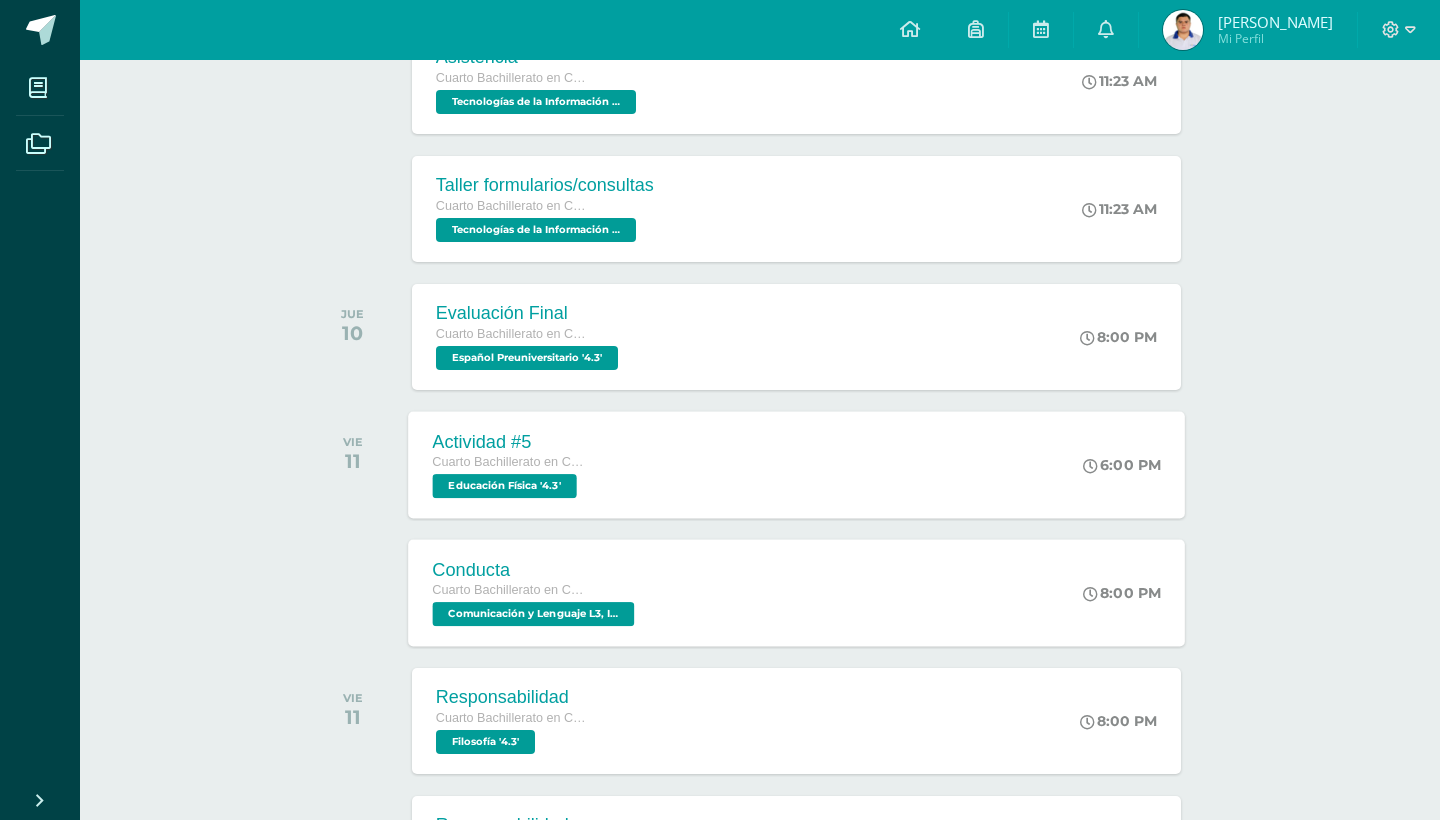 click on "Conducta
Cuarto Bachillerato en Ciencias y Letras
Comunicación y Lenguaje L3, Inglés 4 'Inglés Avanzado'
8:00 PM
Conducta
Comunicación y Lenguaje L3, Inglés 4
Cargando contenido" at bounding box center [796, 592] 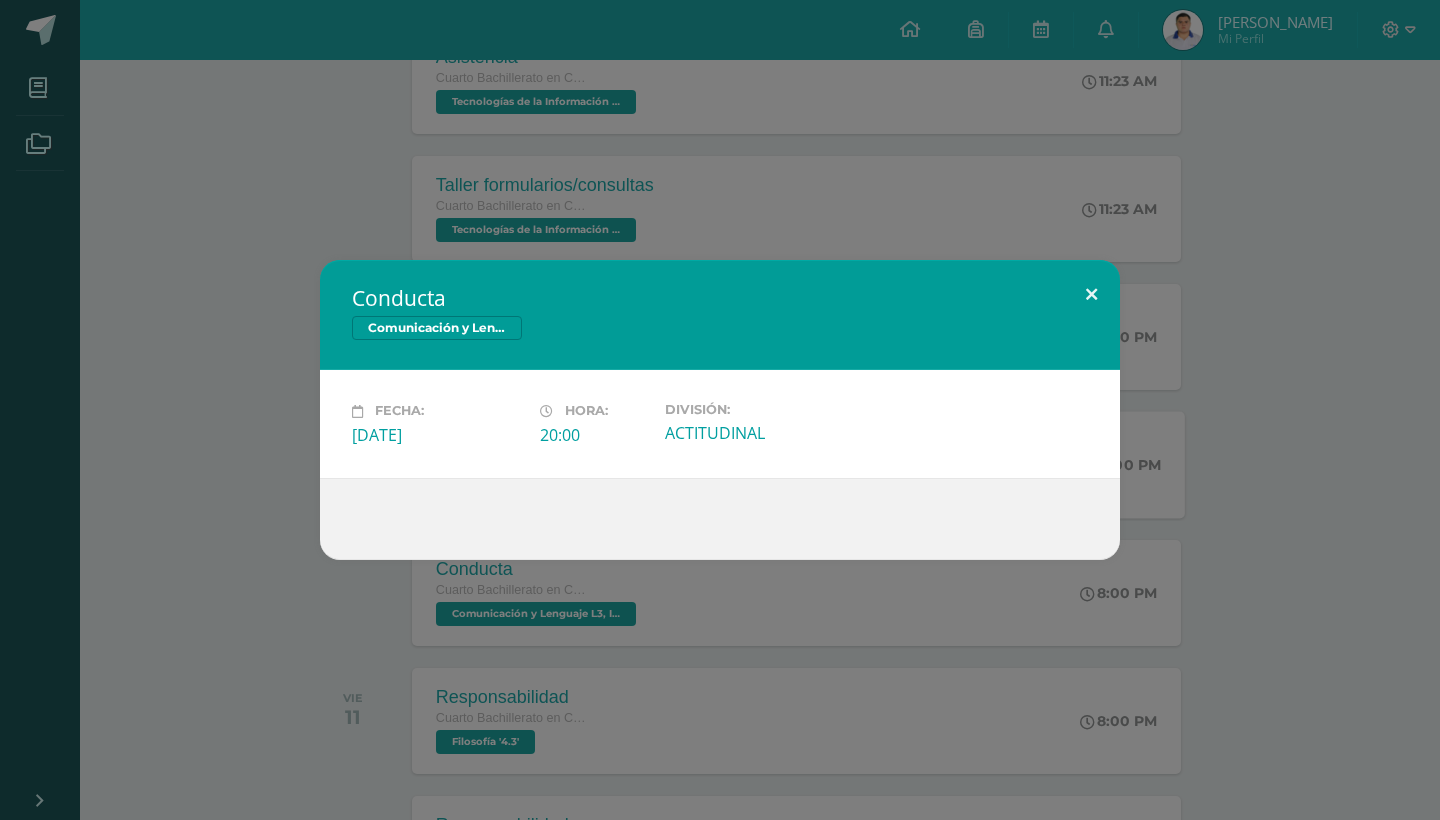click at bounding box center [1091, 294] 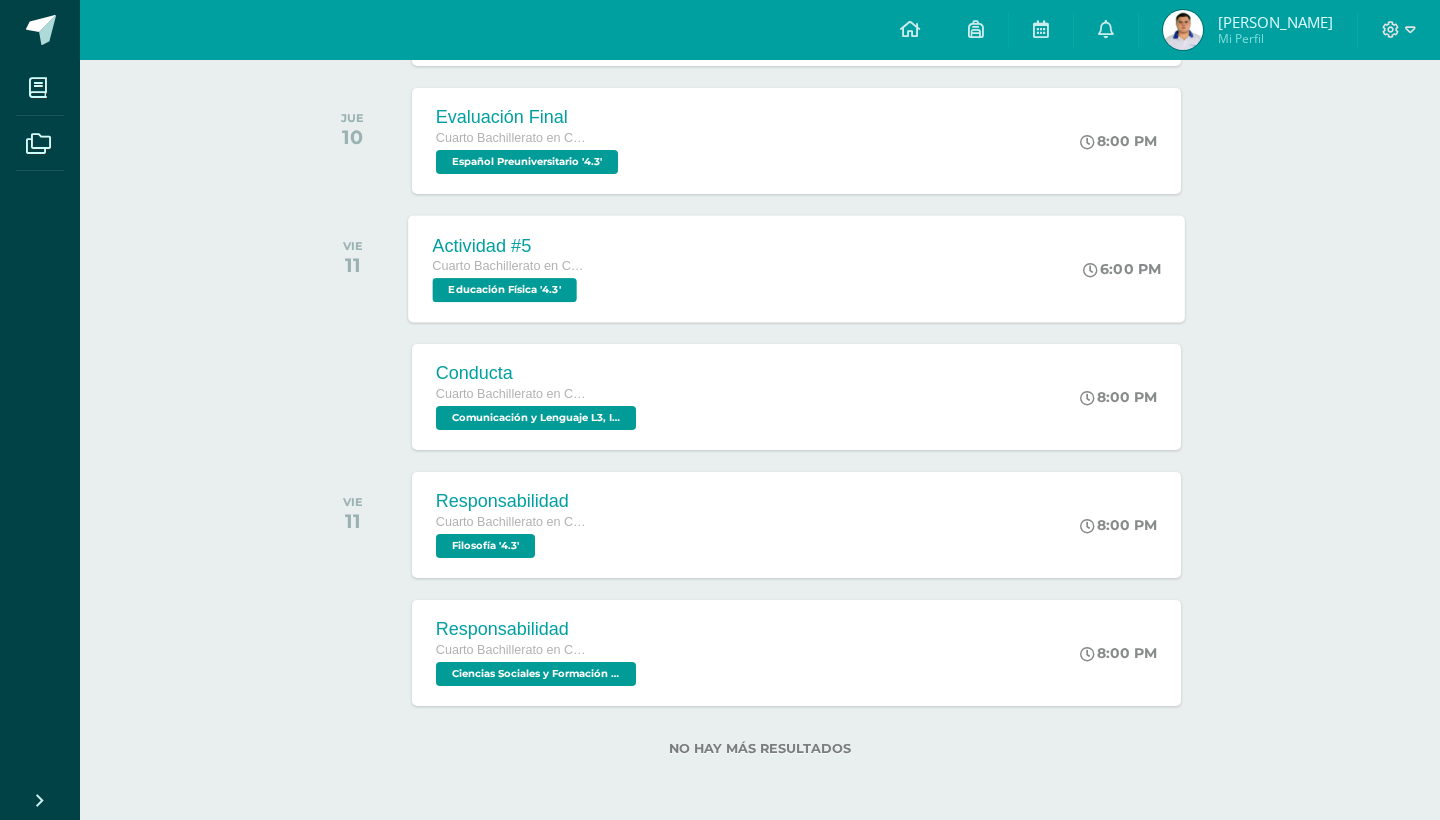 scroll, scrollTop: 696, scrollLeft: 0, axis: vertical 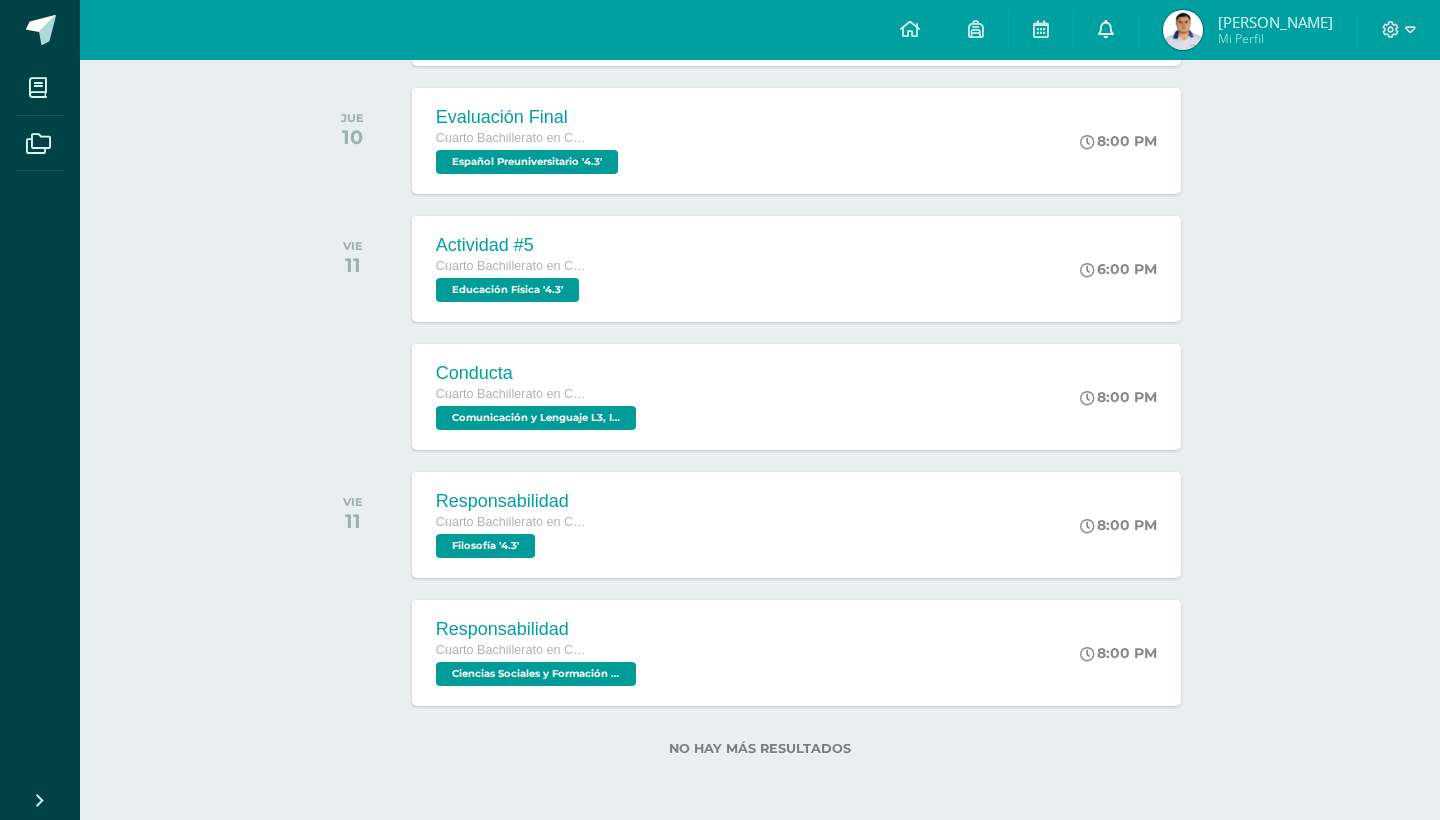 click at bounding box center [1106, 30] 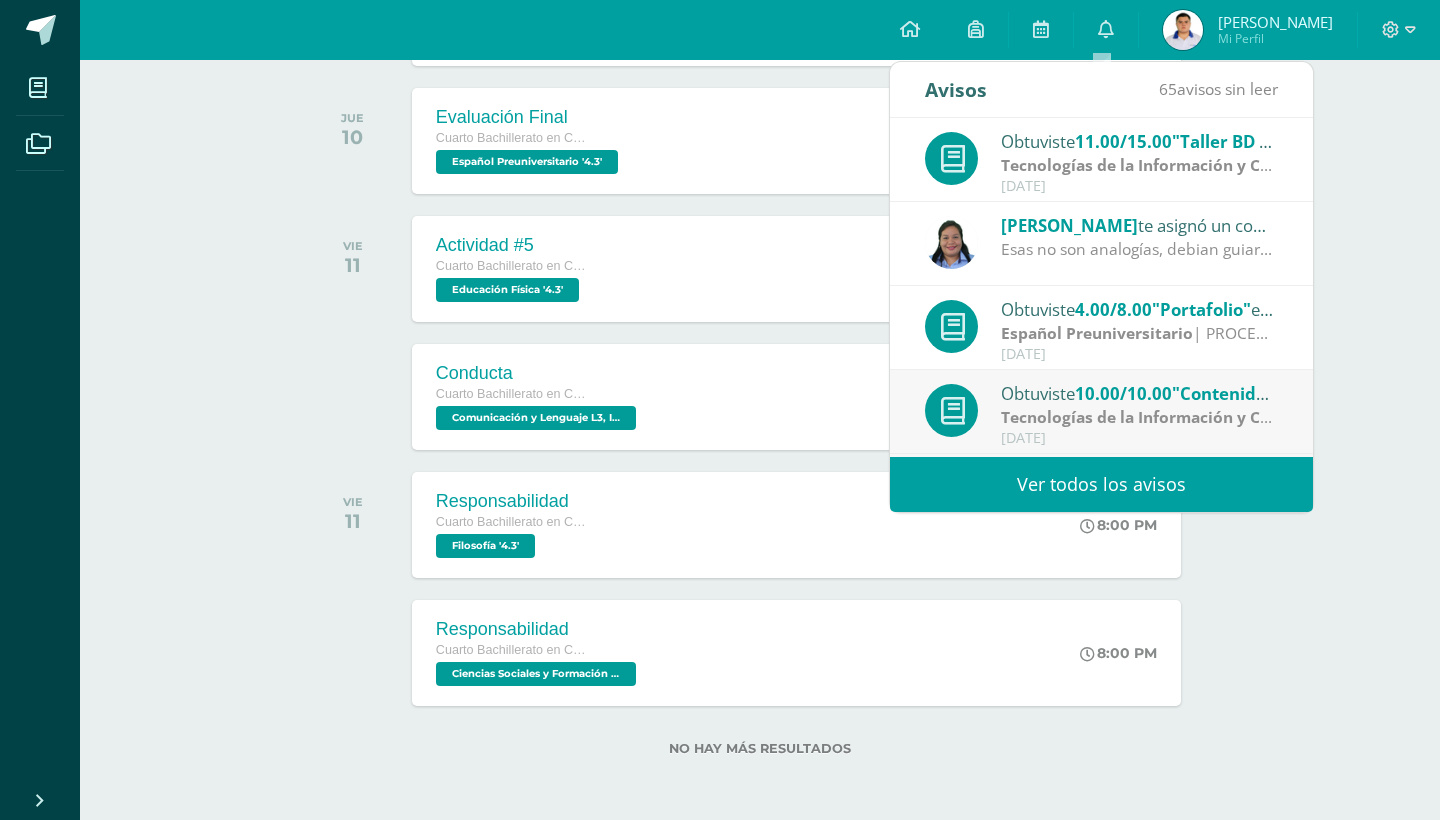 click on "[PERSON_NAME]" at bounding box center [1069, 225] 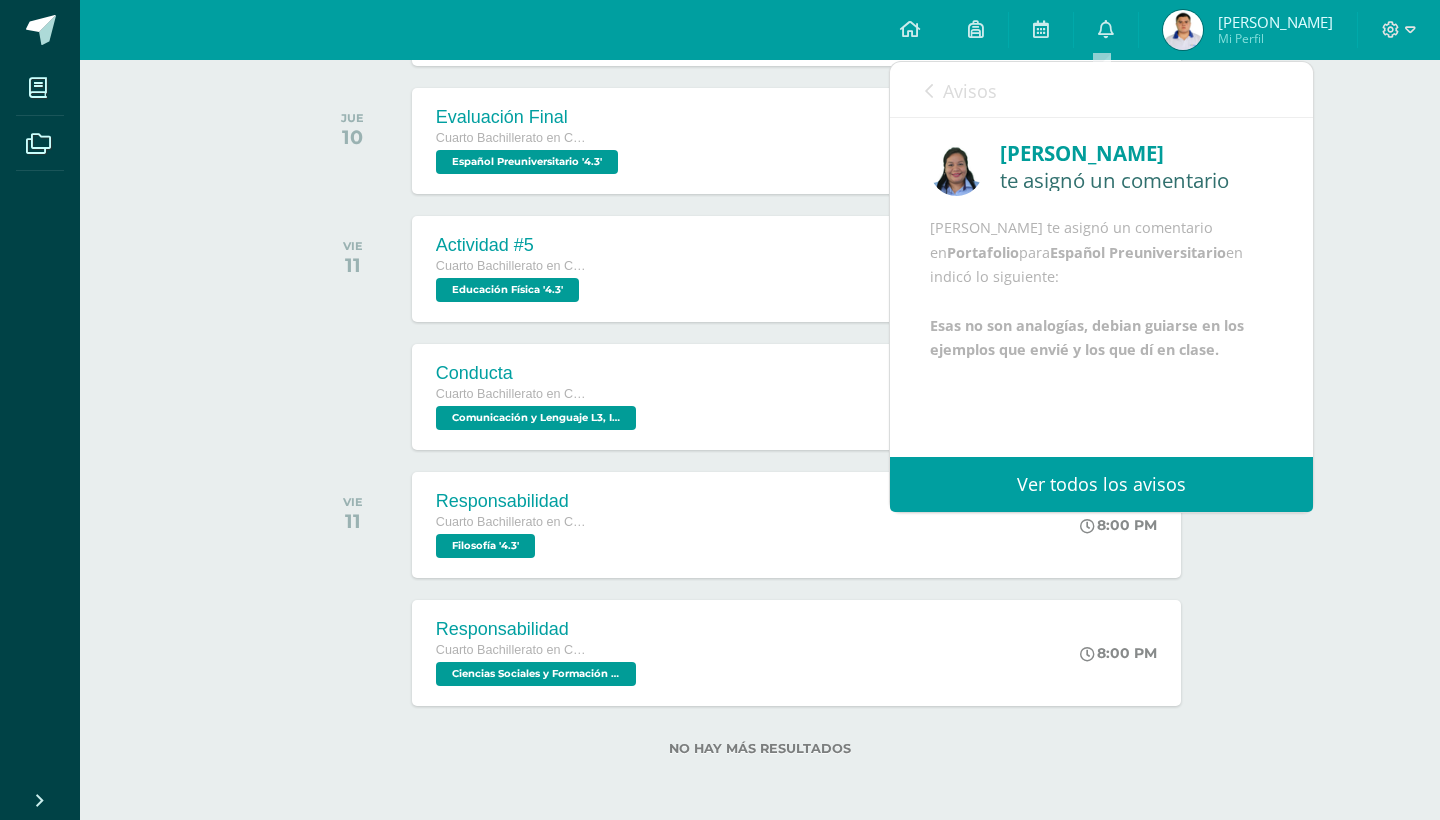 click on "Ver todos los avisos" at bounding box center (1101, 484) 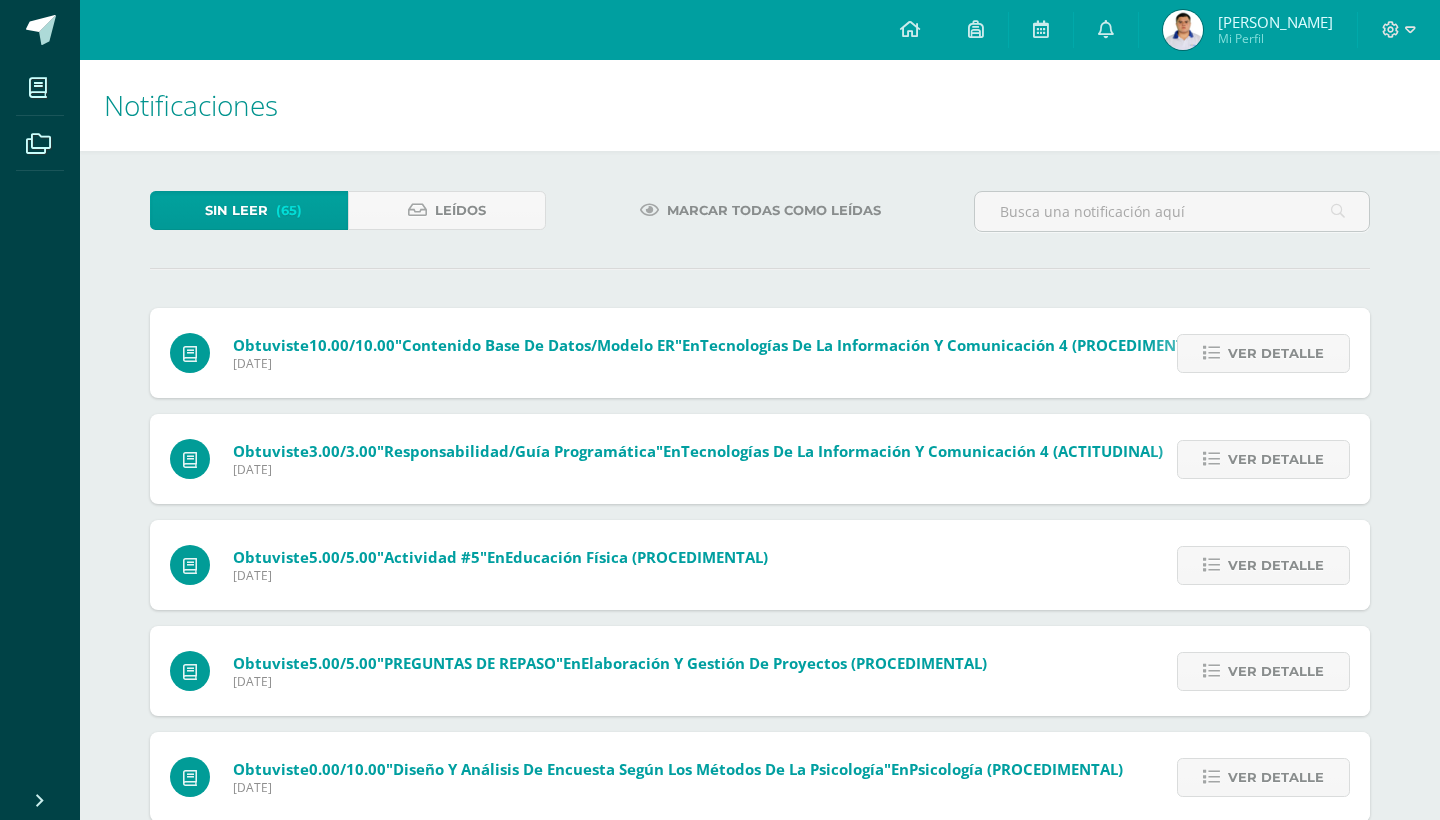 scroll, scrollTop: 0, scrollLeft: 0, axis: both 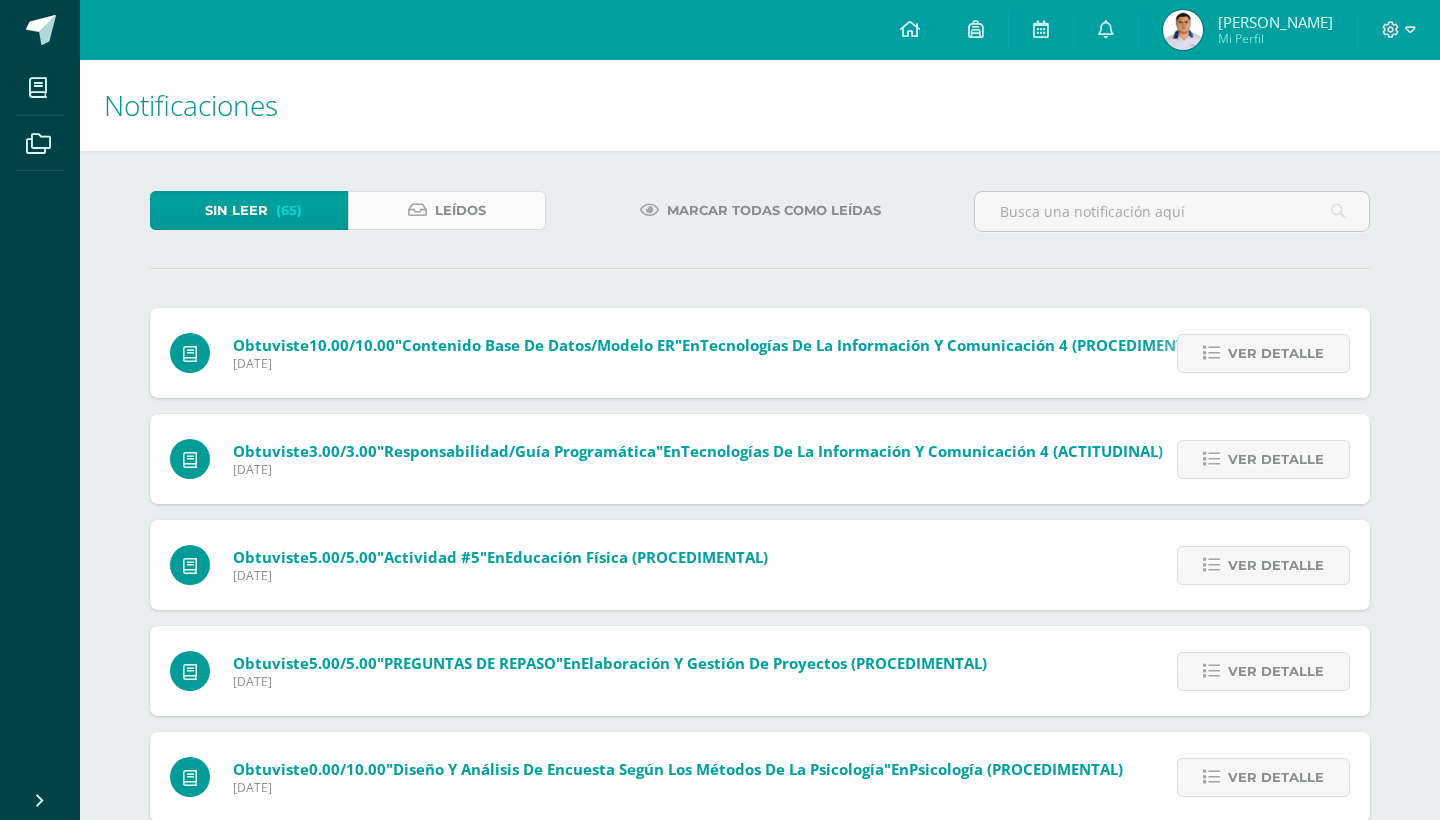 click on "Leídos" at bounding box center (447, 210) 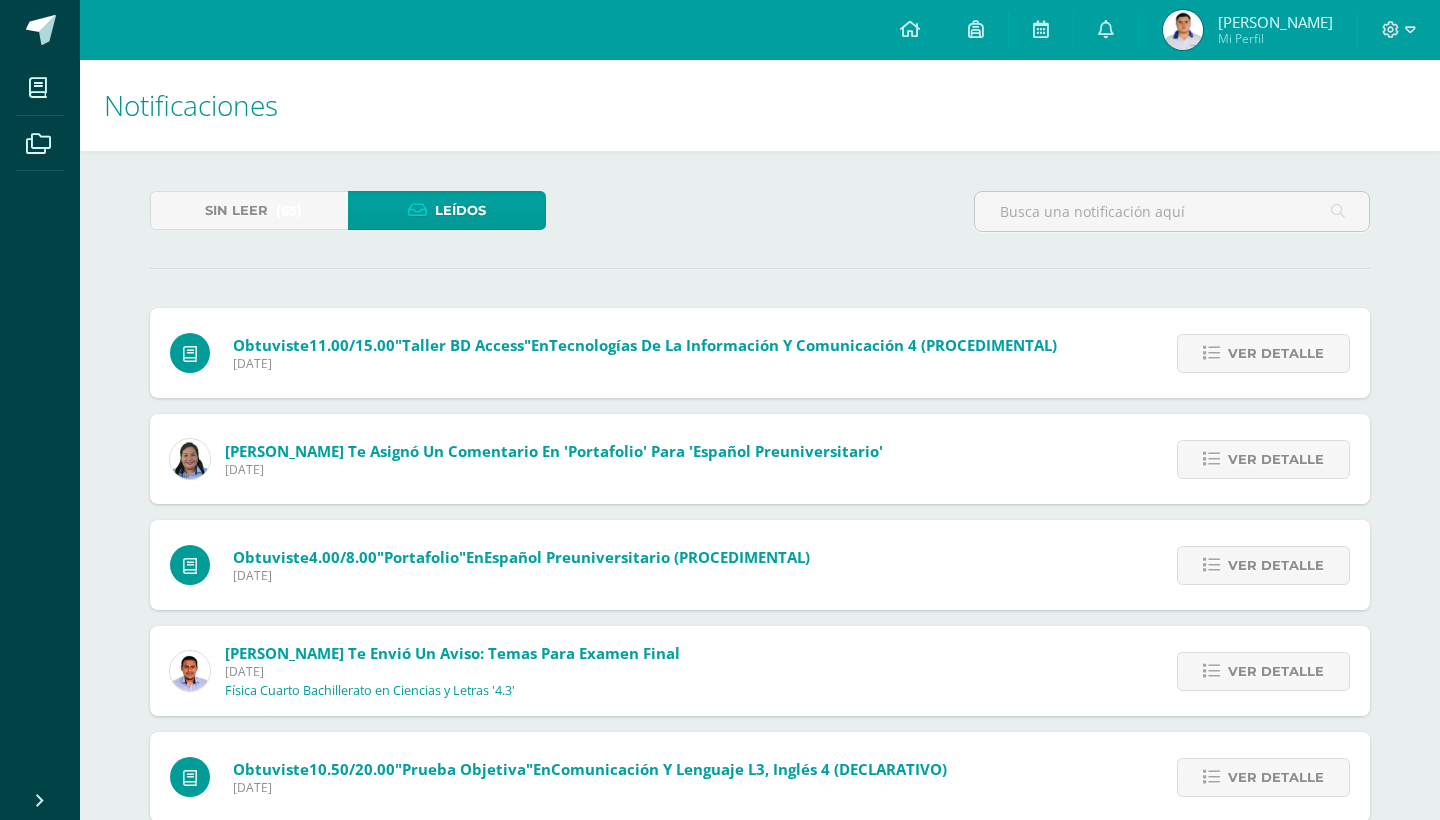 scroll, scrollTop: 0, scrollLeft: 0, axis: both 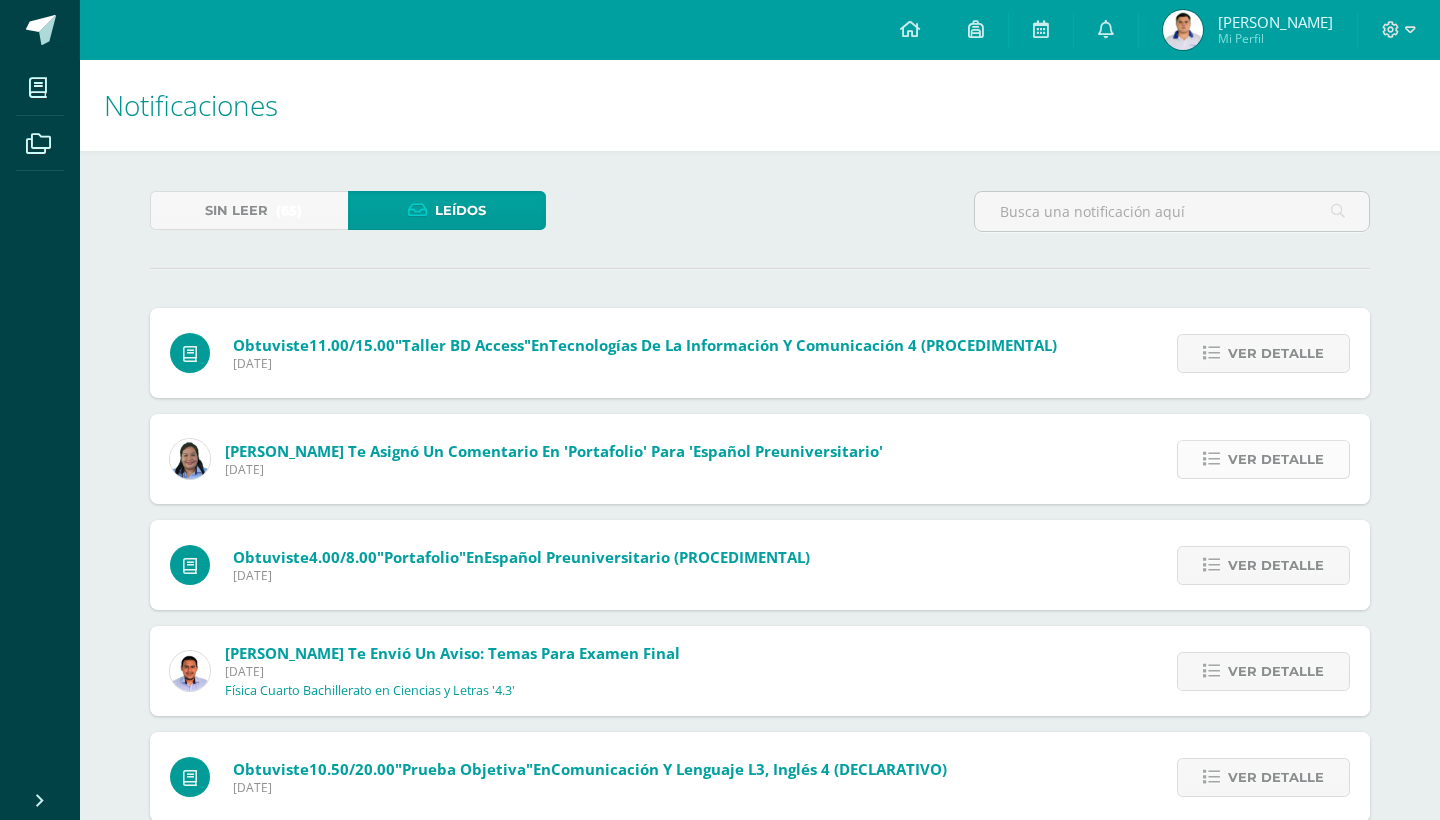 click at bounding box center [1211, 459] 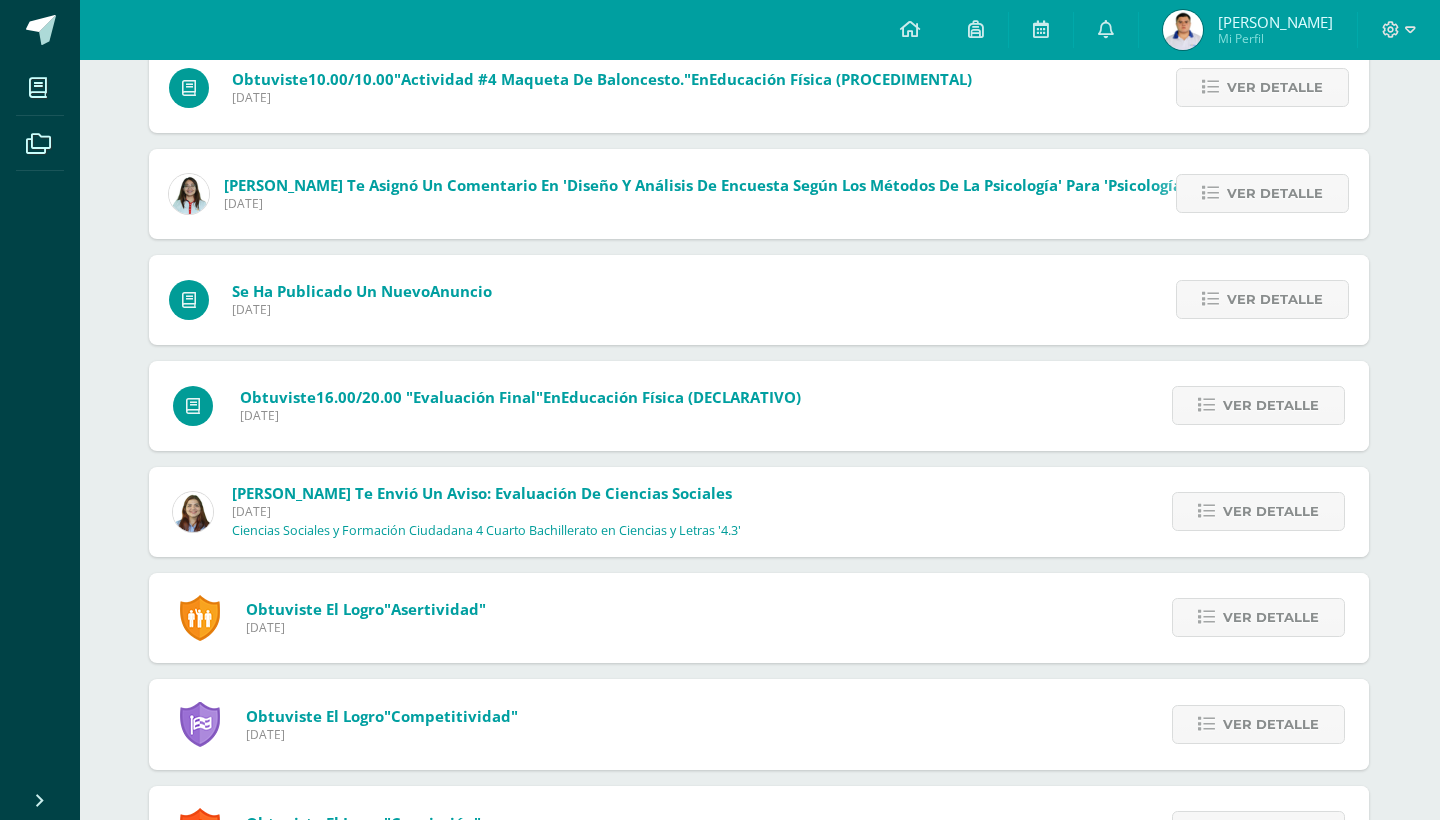 scroll, scrollTop: 1103, scrollLeft: 1, axis: both 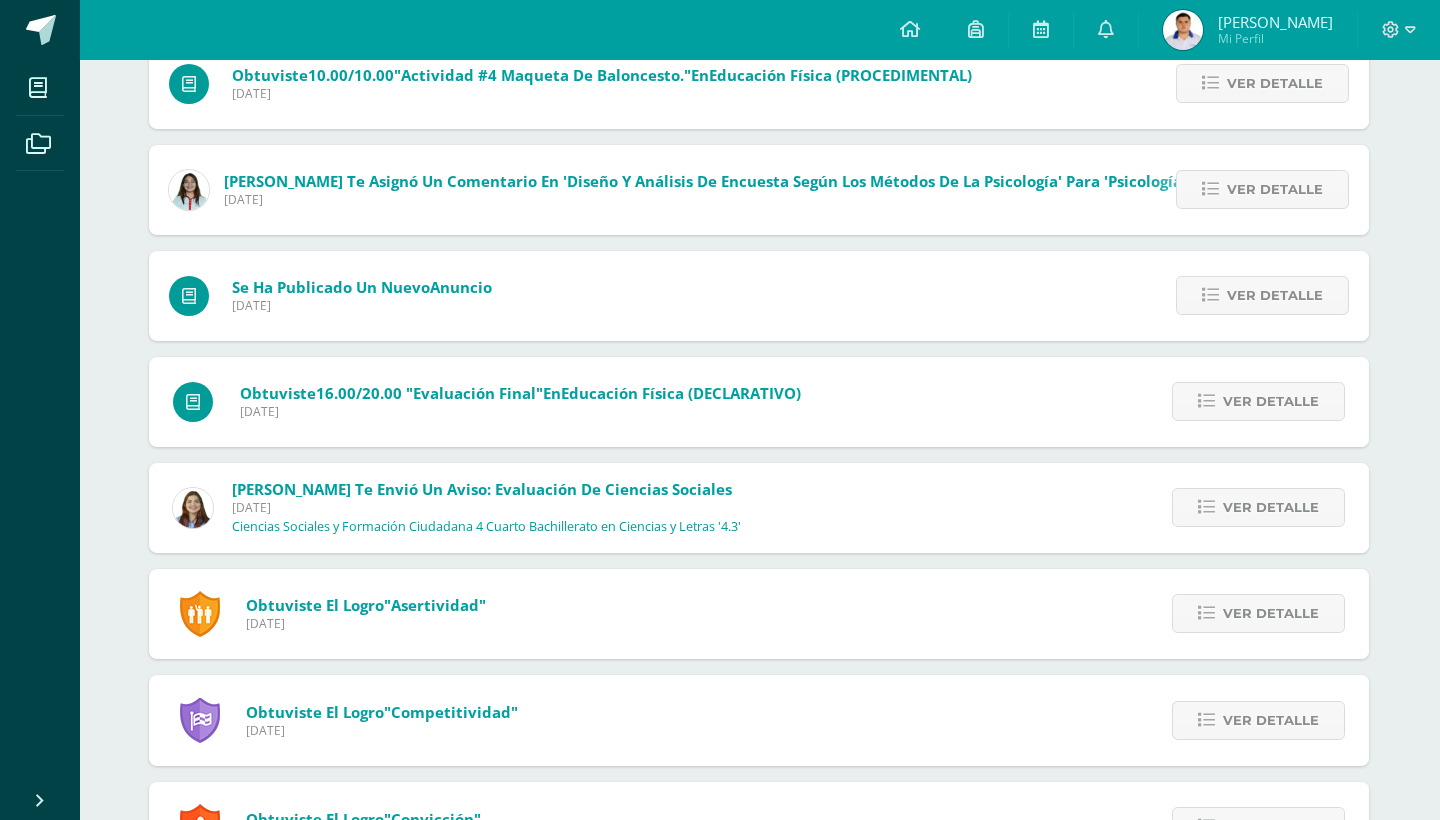 click on "Ver detalle" at bounding box center (1257, 296) 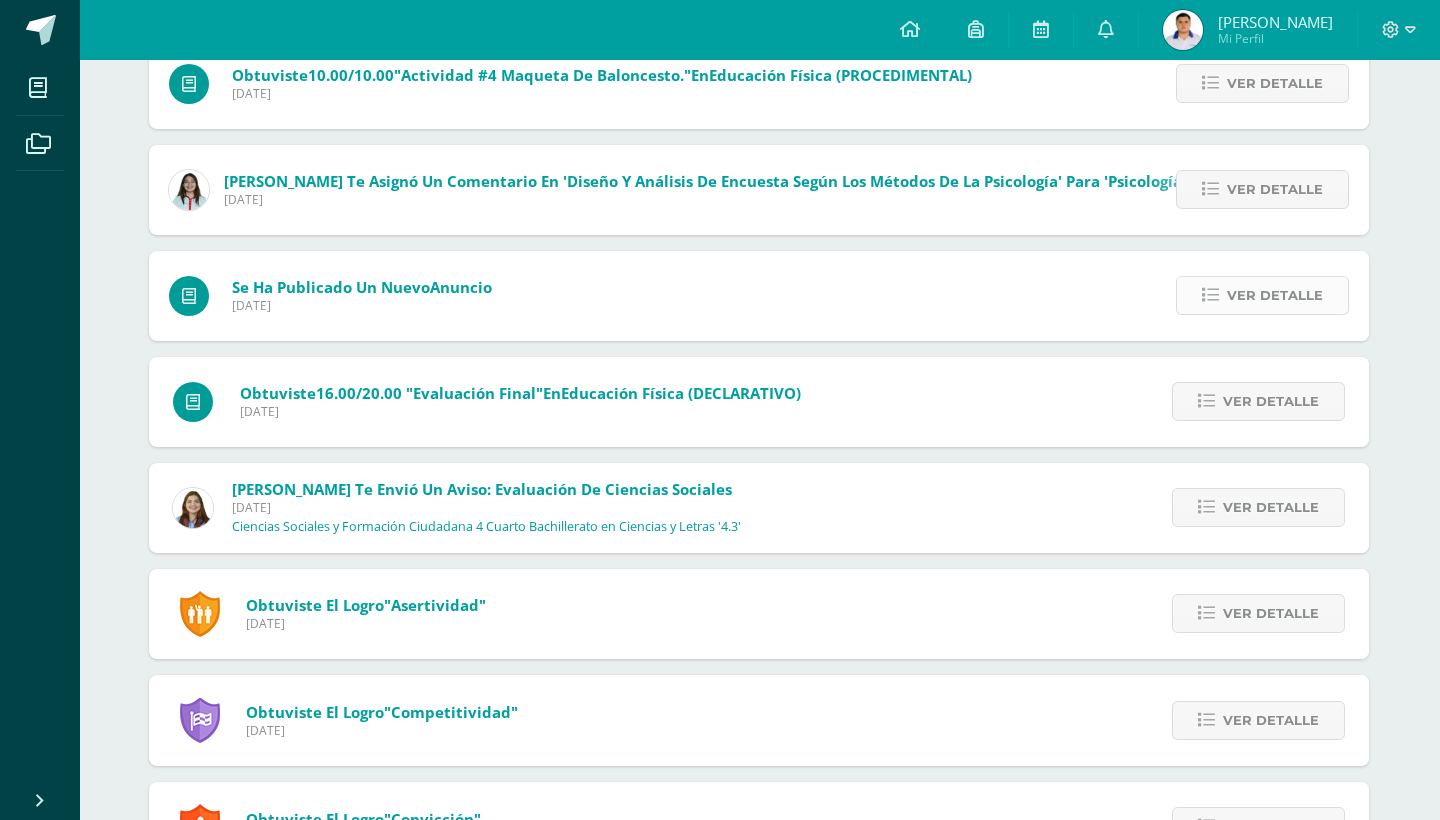 click on "Ver detalle" at bounding box center [1275, 295] 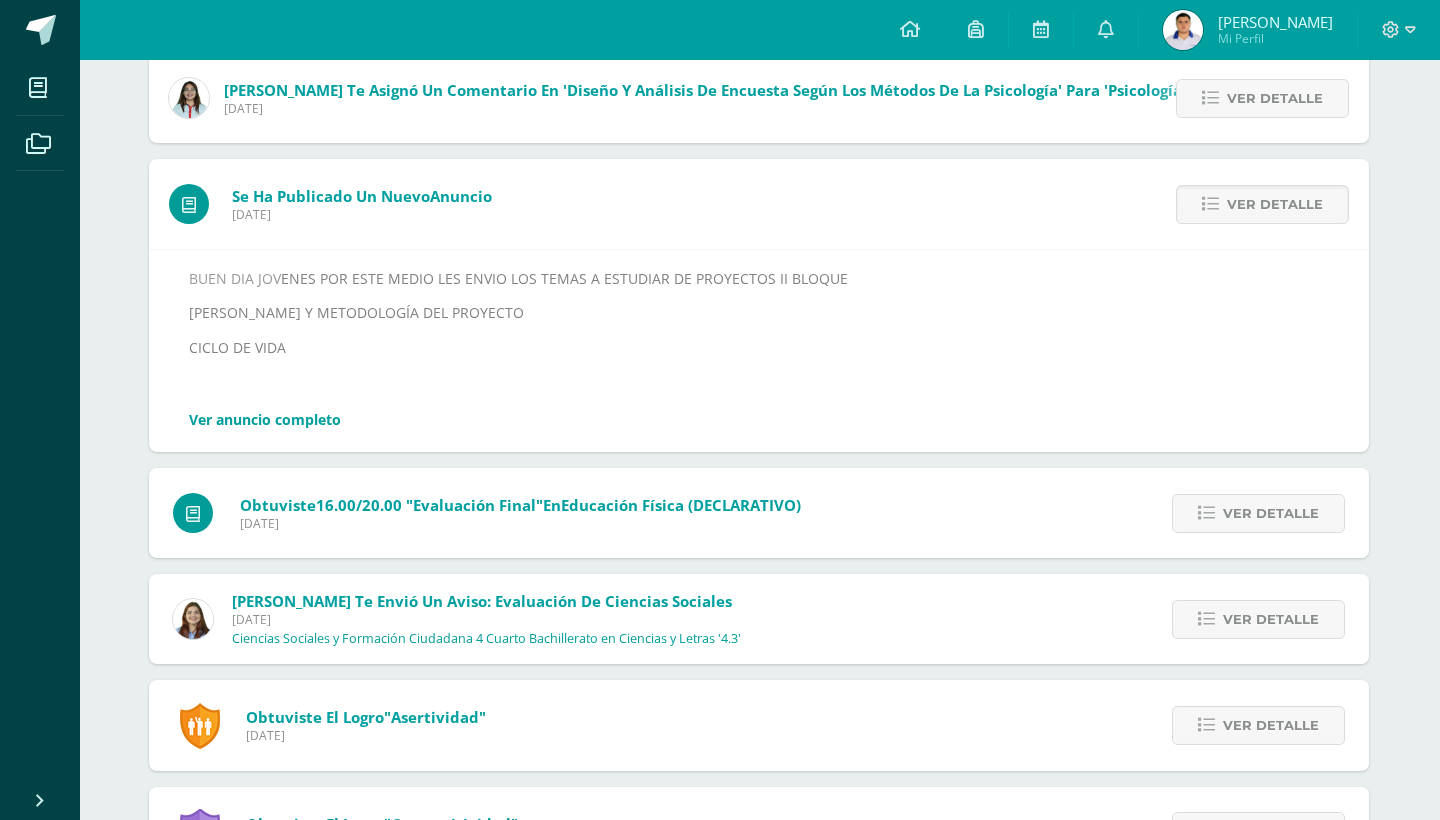 click on "BUEN DIA JOV ENES POR ESTE MEDIO LES ENVIO LOS TEMAS A ESTUDIAR DE PROYECTOS II BLOQUE MARCO LÓGICO Y METODOLOGÍA DEL PROYECTO CICLO DE VIDA
Ver anuncio completo" at bounding box center (759, 350) 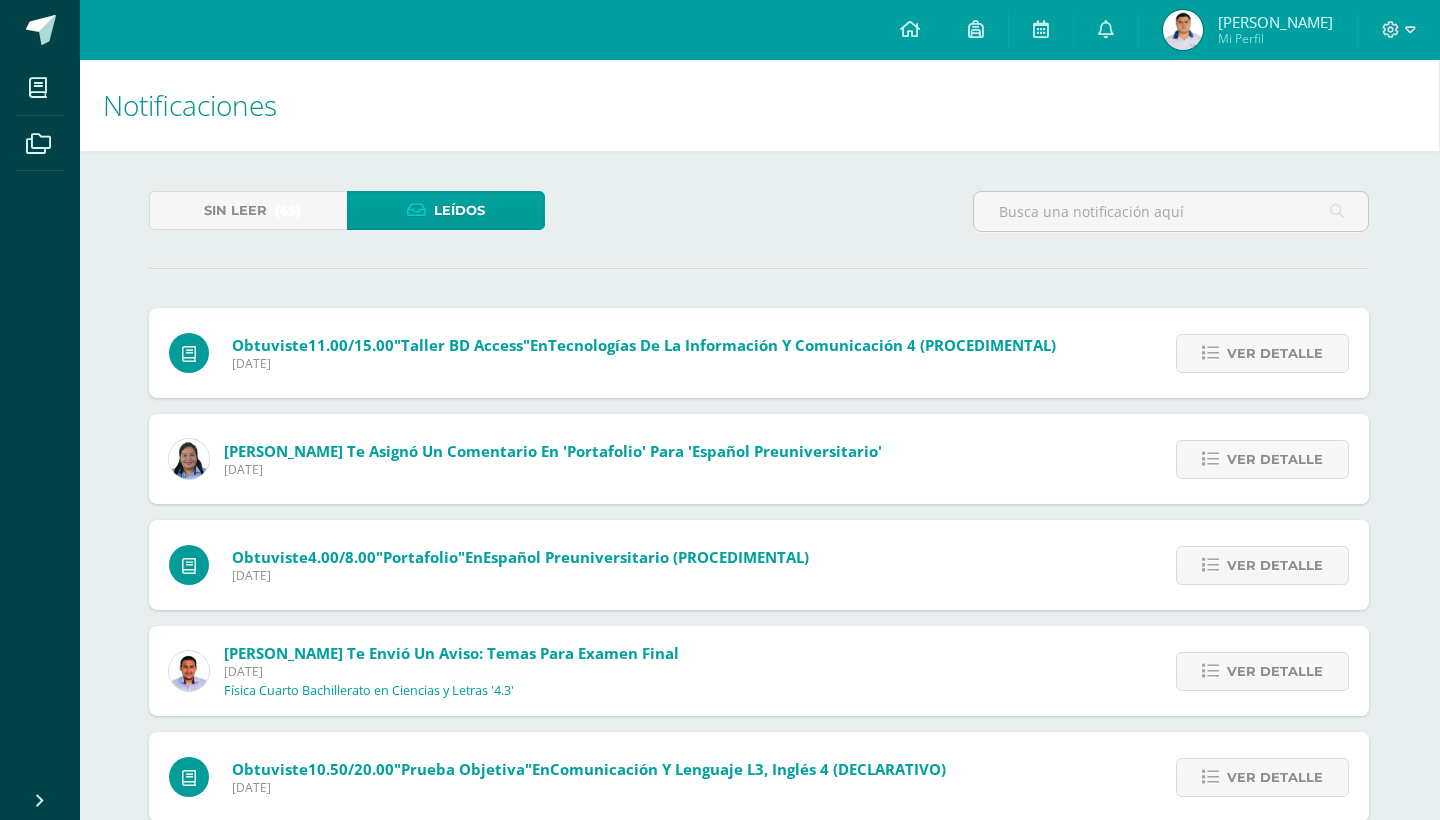 scroll, scrollTop: 0, scrollLeft: 1, axis: horizontal 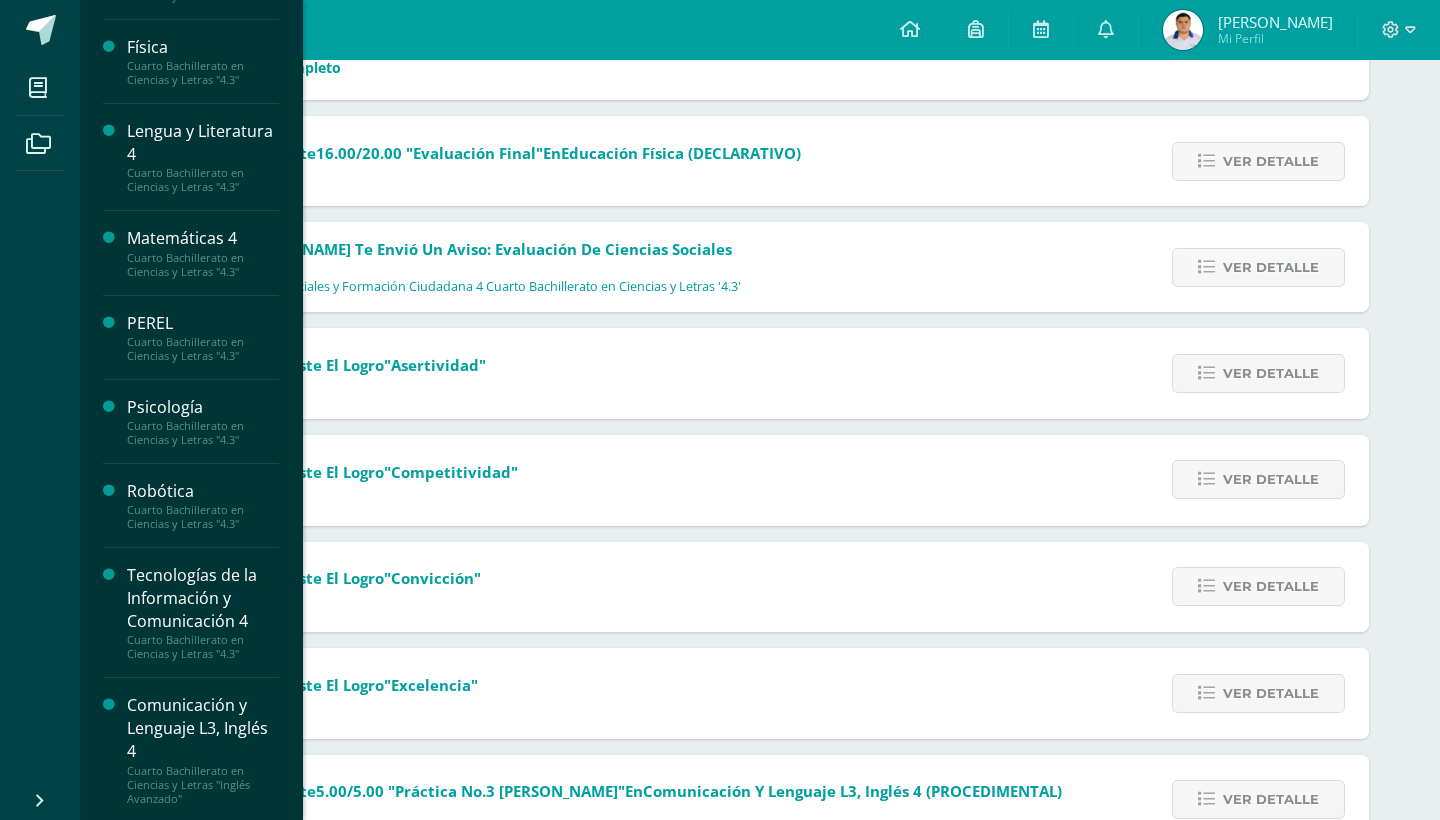 click on "Comunicación y Lenguaje L3, Inglés 4" at bounding box center (203, 728) 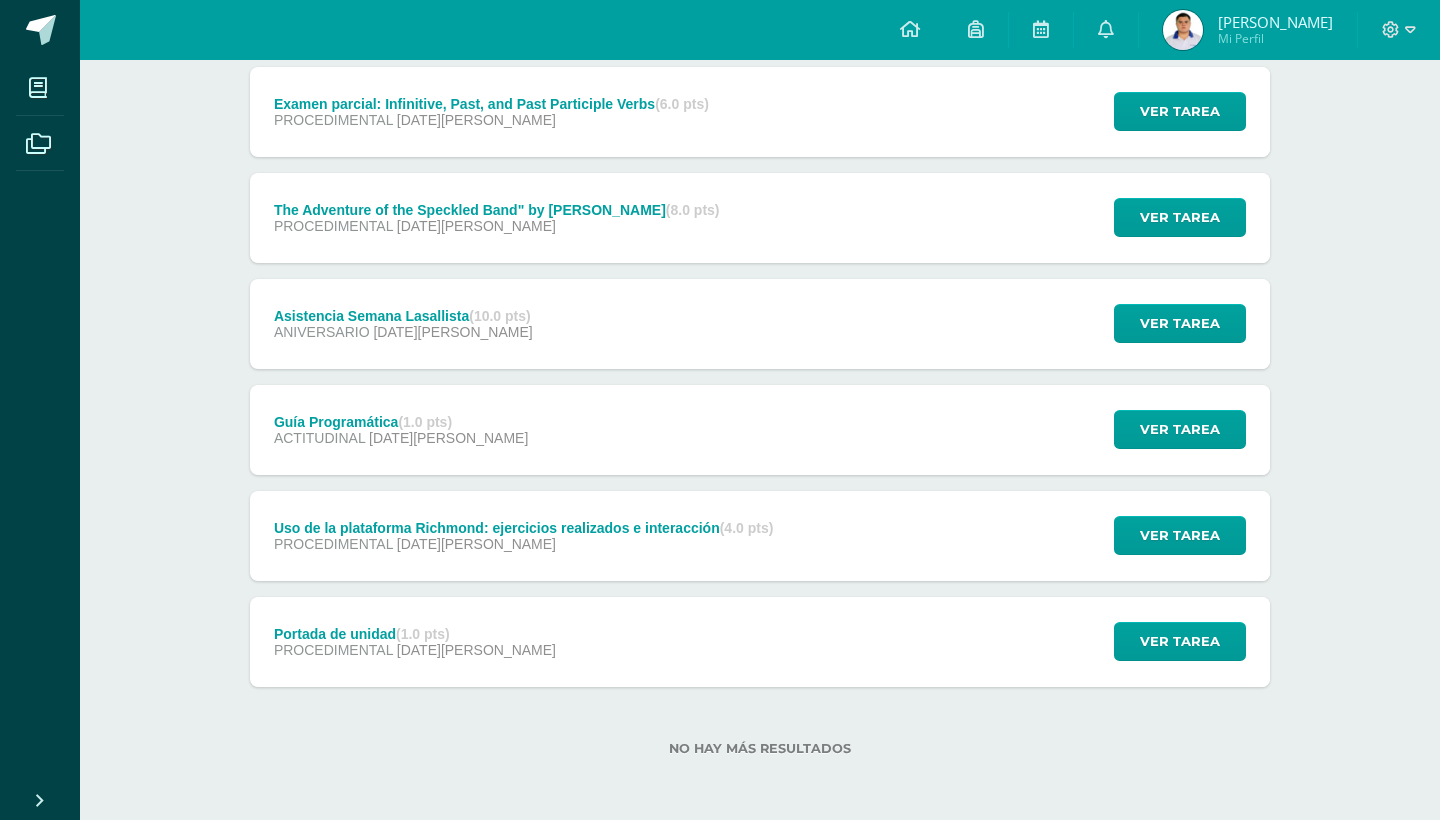 scroll, scrollTop: 1114, scrollLeft: 0, axis: vertical 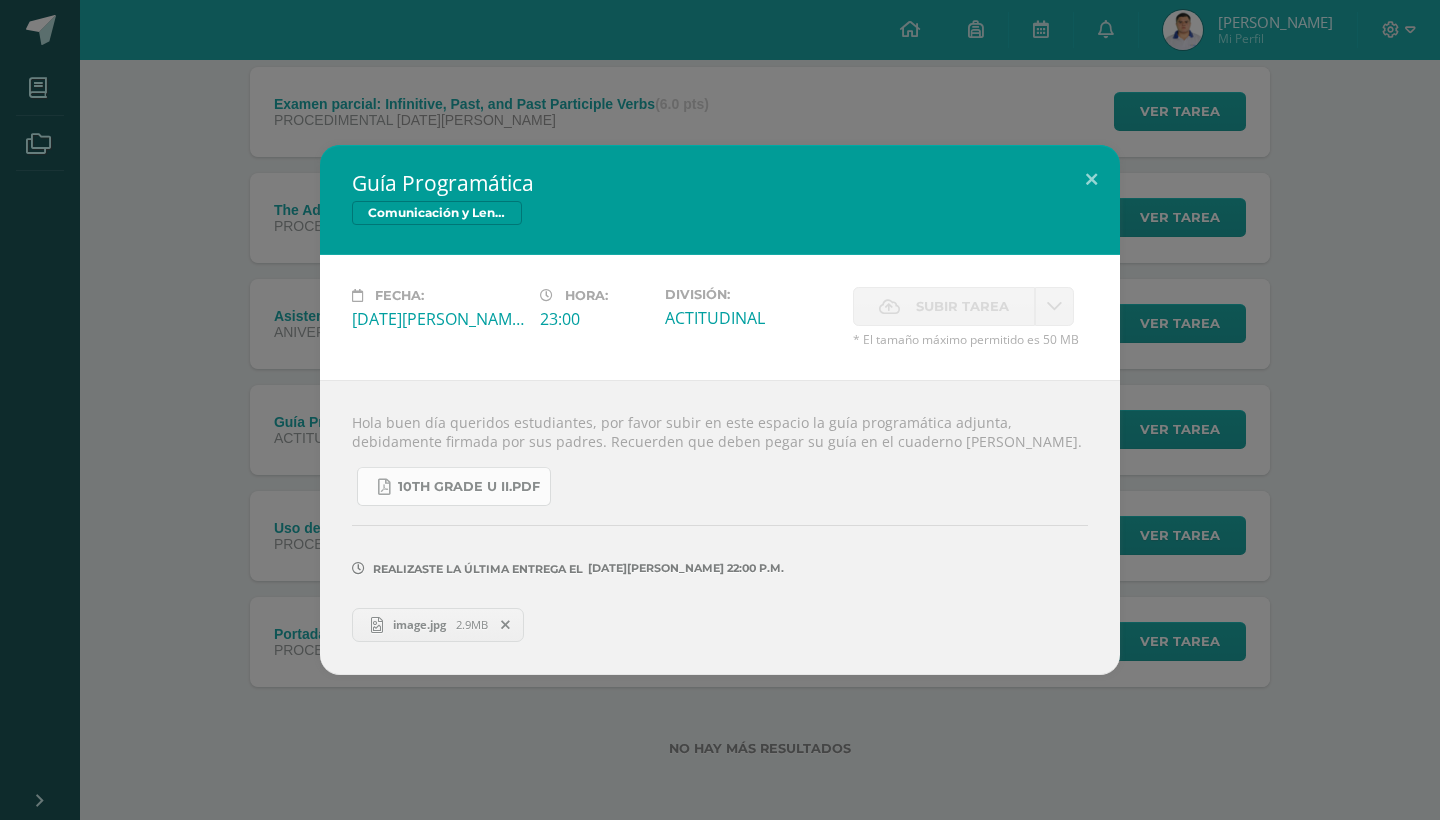 click on "10TH GRADE U II.pdf" at bounding box center (469, 487) 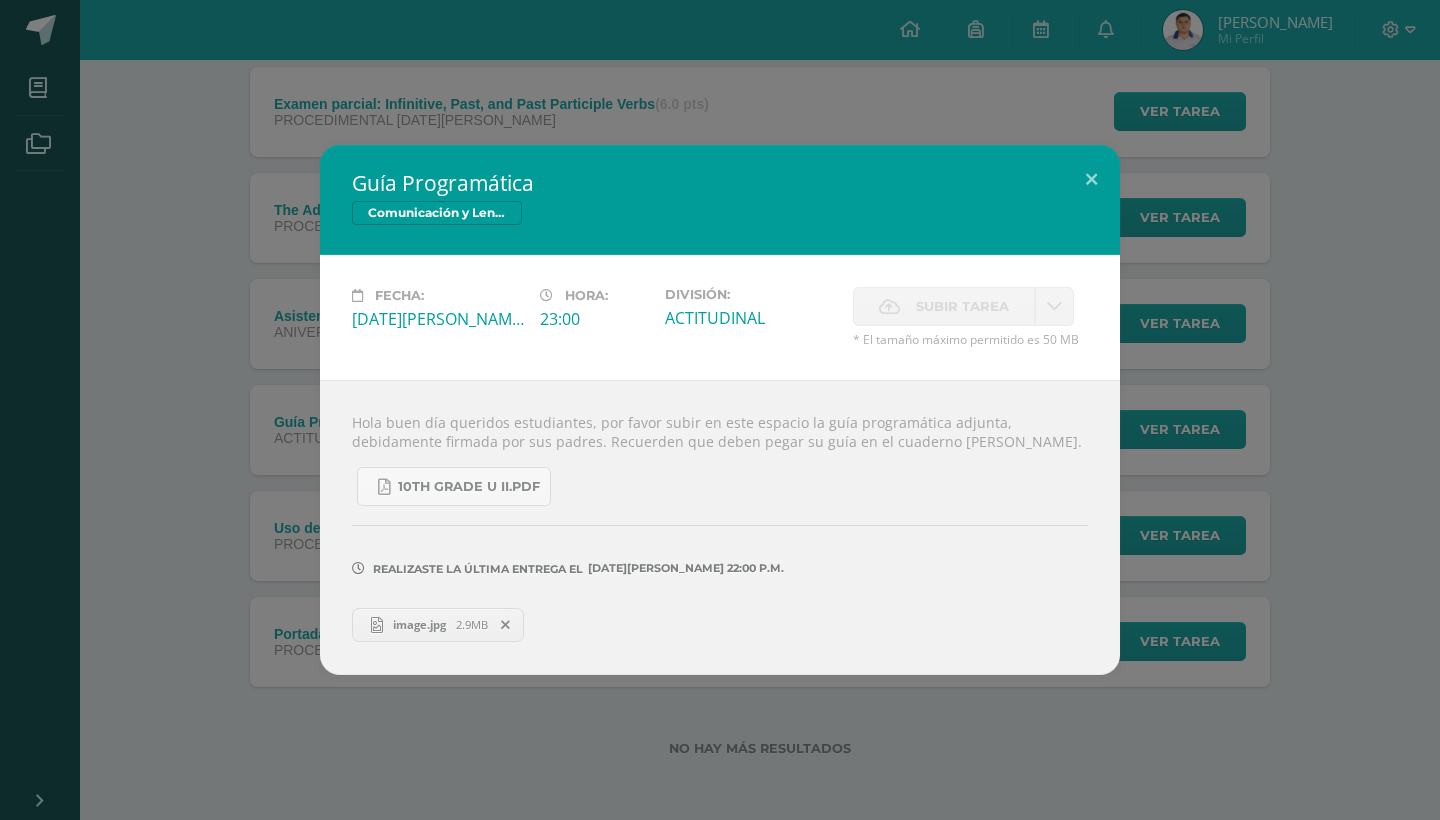 click on "Guía Programática
Comunicación y Lenguaje L3, Inglés 4
Fecha:
[DATE][PERSON_NAME]
Hora:
23:00
División:
Subir tarea" at bounding box center (720, 410) 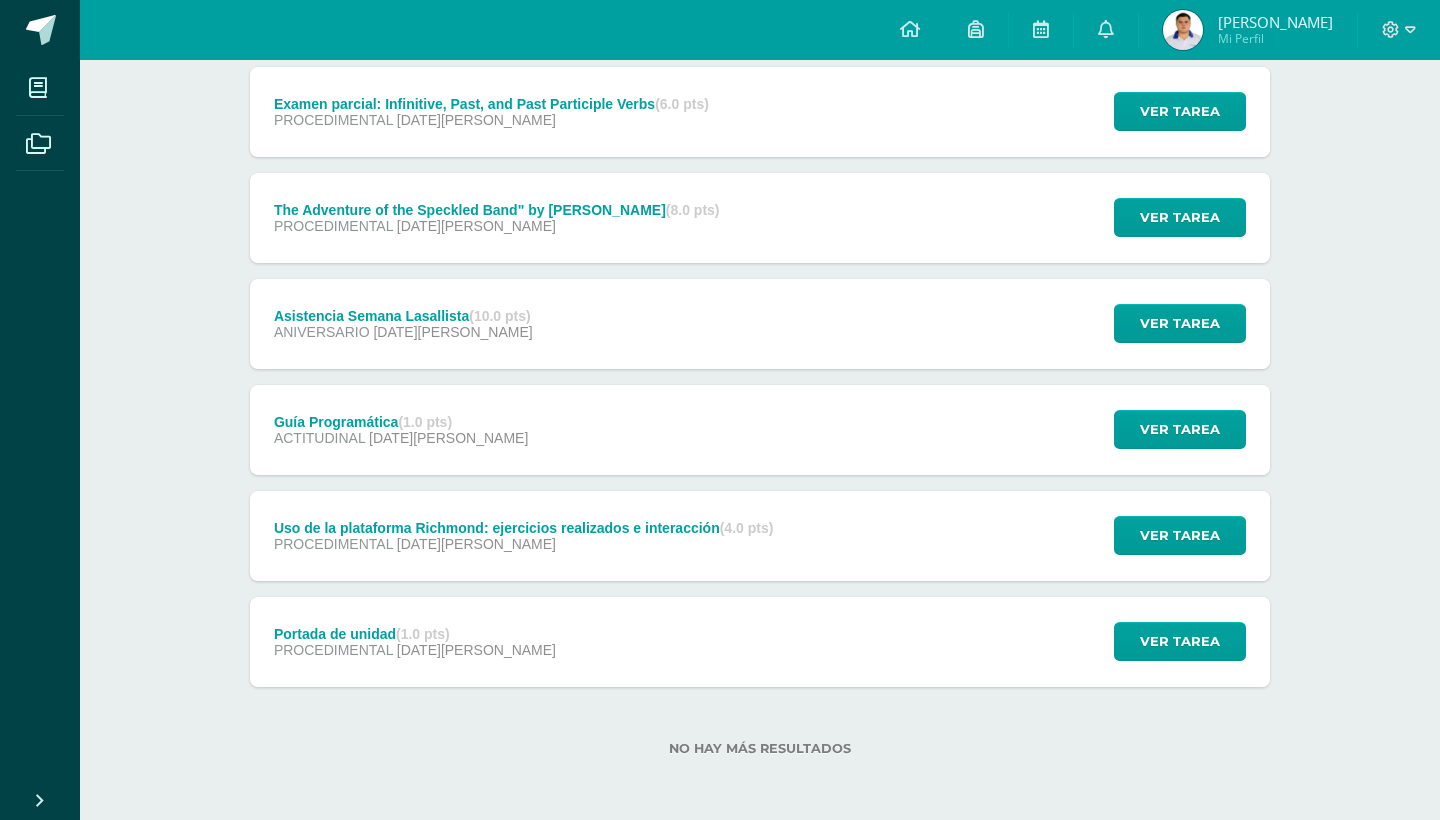 click on "Guía Programática
Comunicación y Lenguaje L3, Inglés 4
Fecha:
[DATE][PERSON_NAME]
Hora:
23:00
División:
Subir tarea" at bounding box center [720, 410] 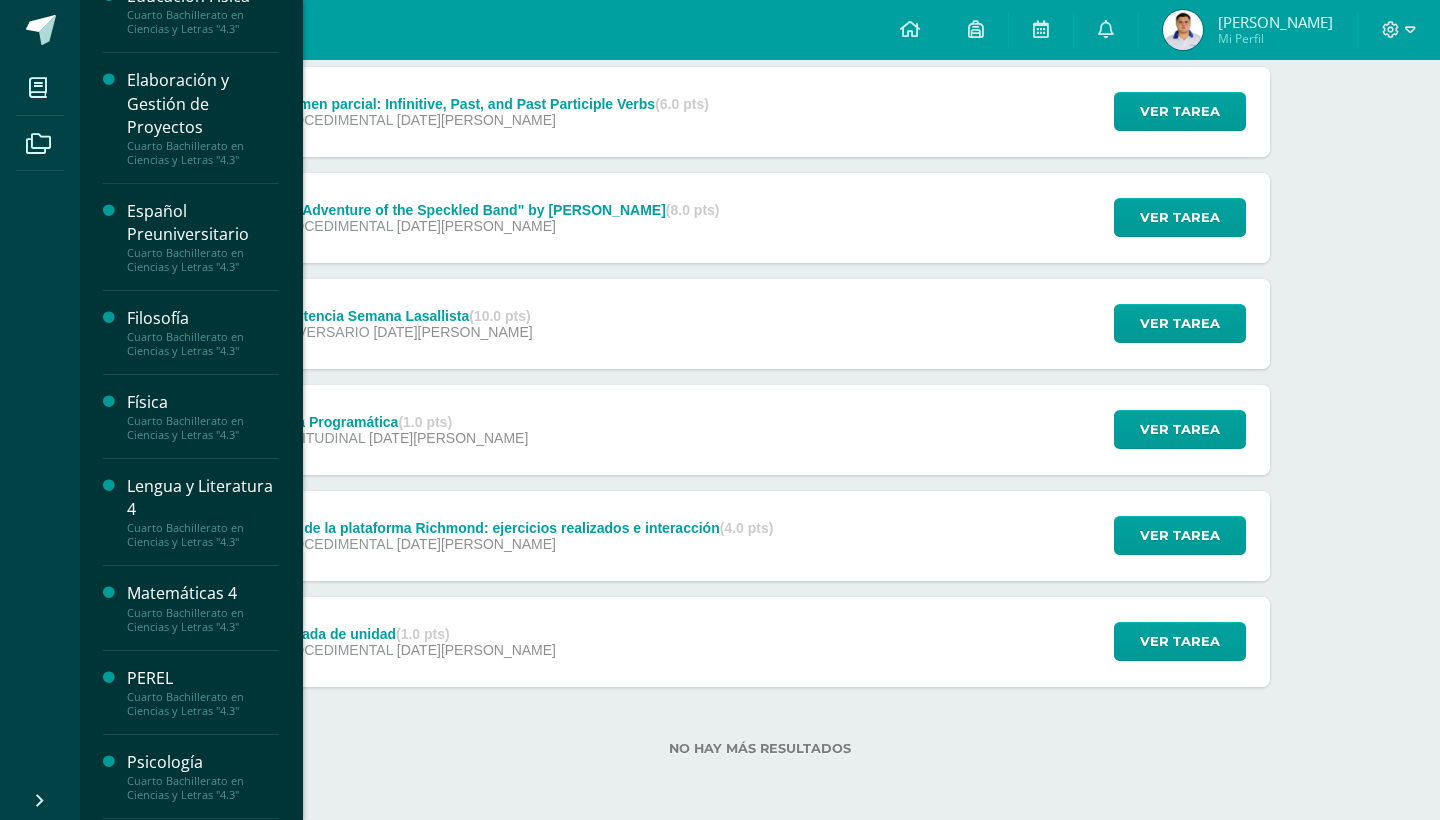 scroll, scrollTop: 164, scrollLeft: 0, axis: vertical 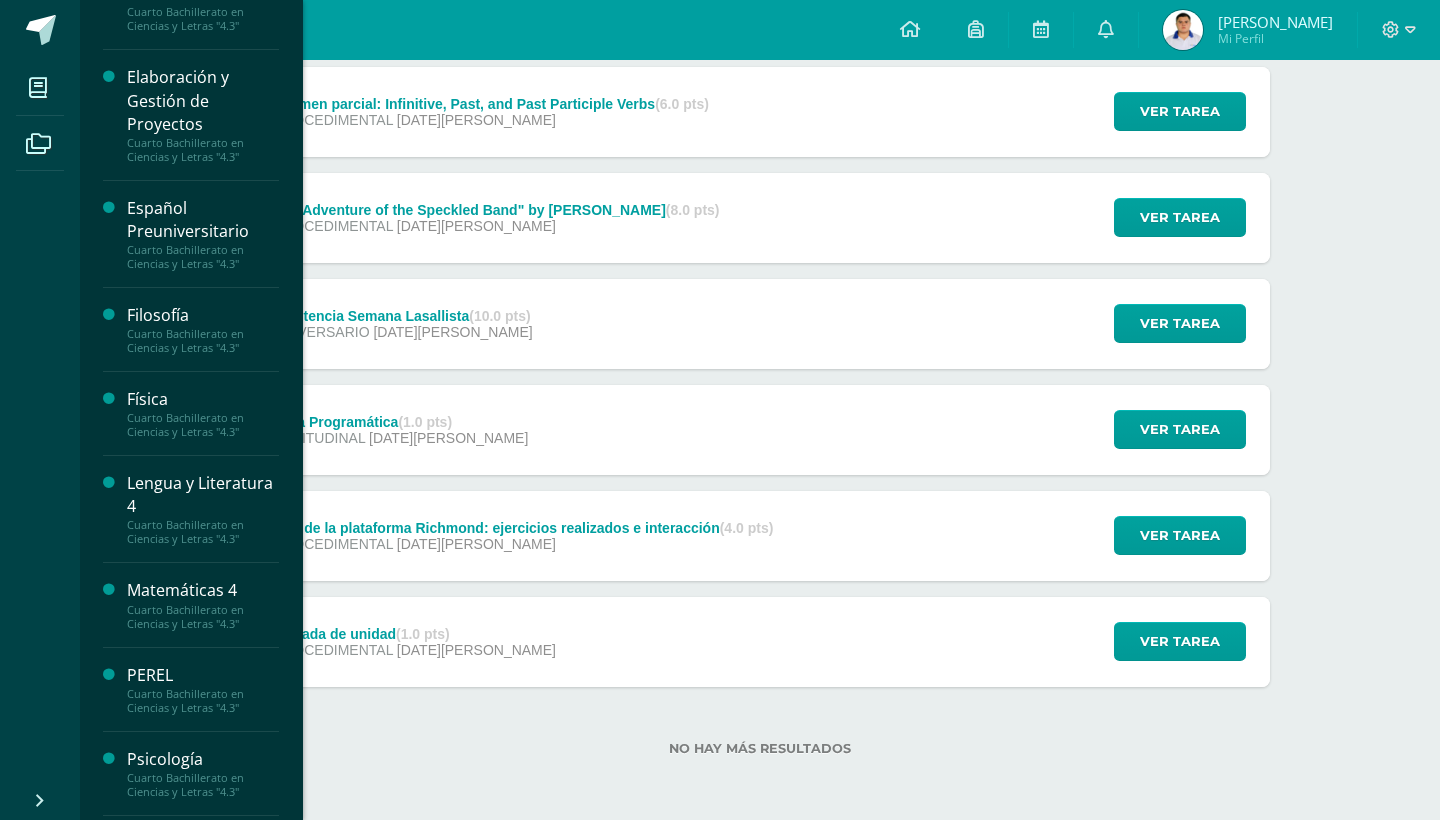 click on "Español Preuniversitario" at bounding box center [203, 220] 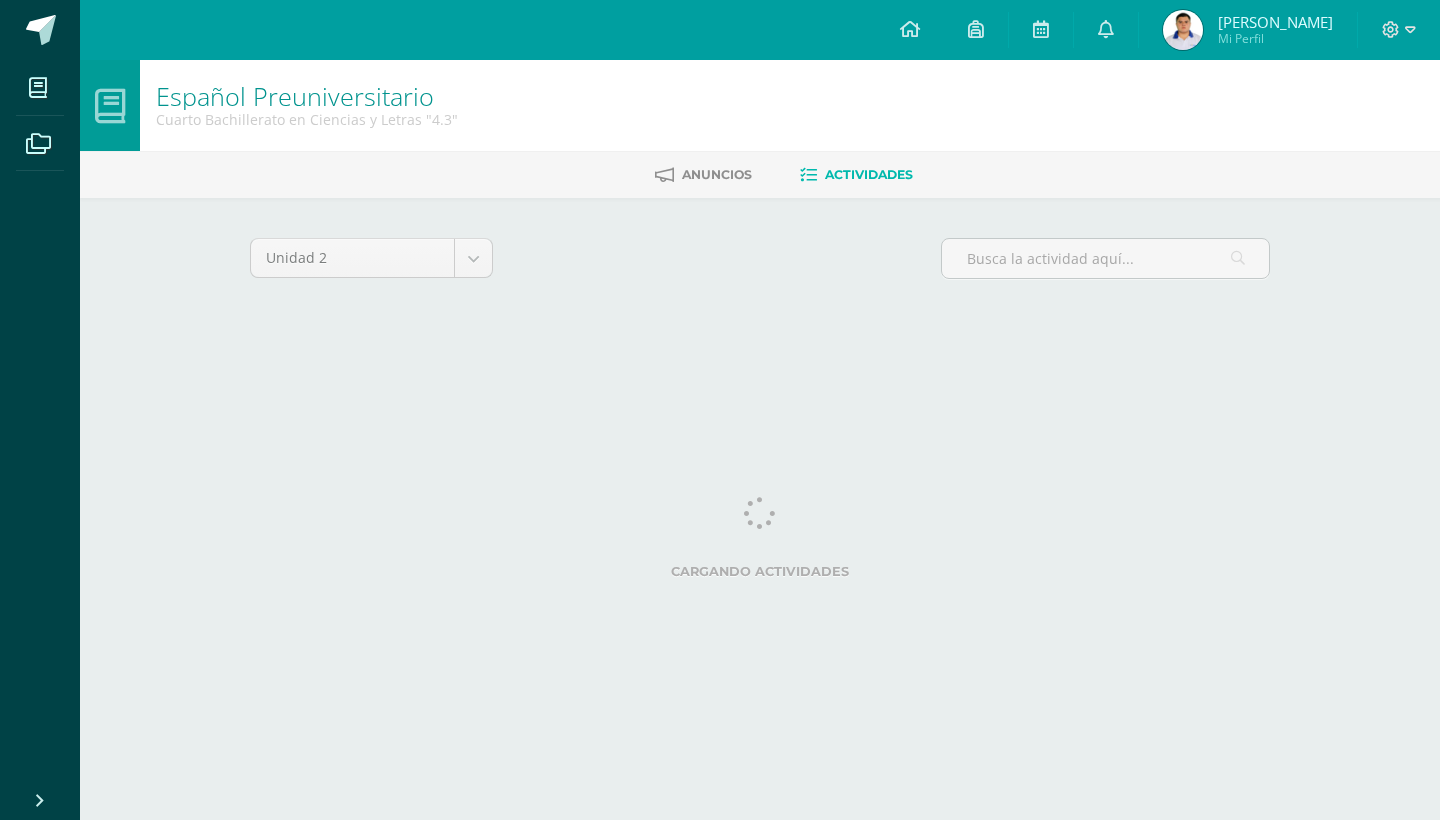scroll, scrollTop: 0, scrollLeft: 0, axis: both 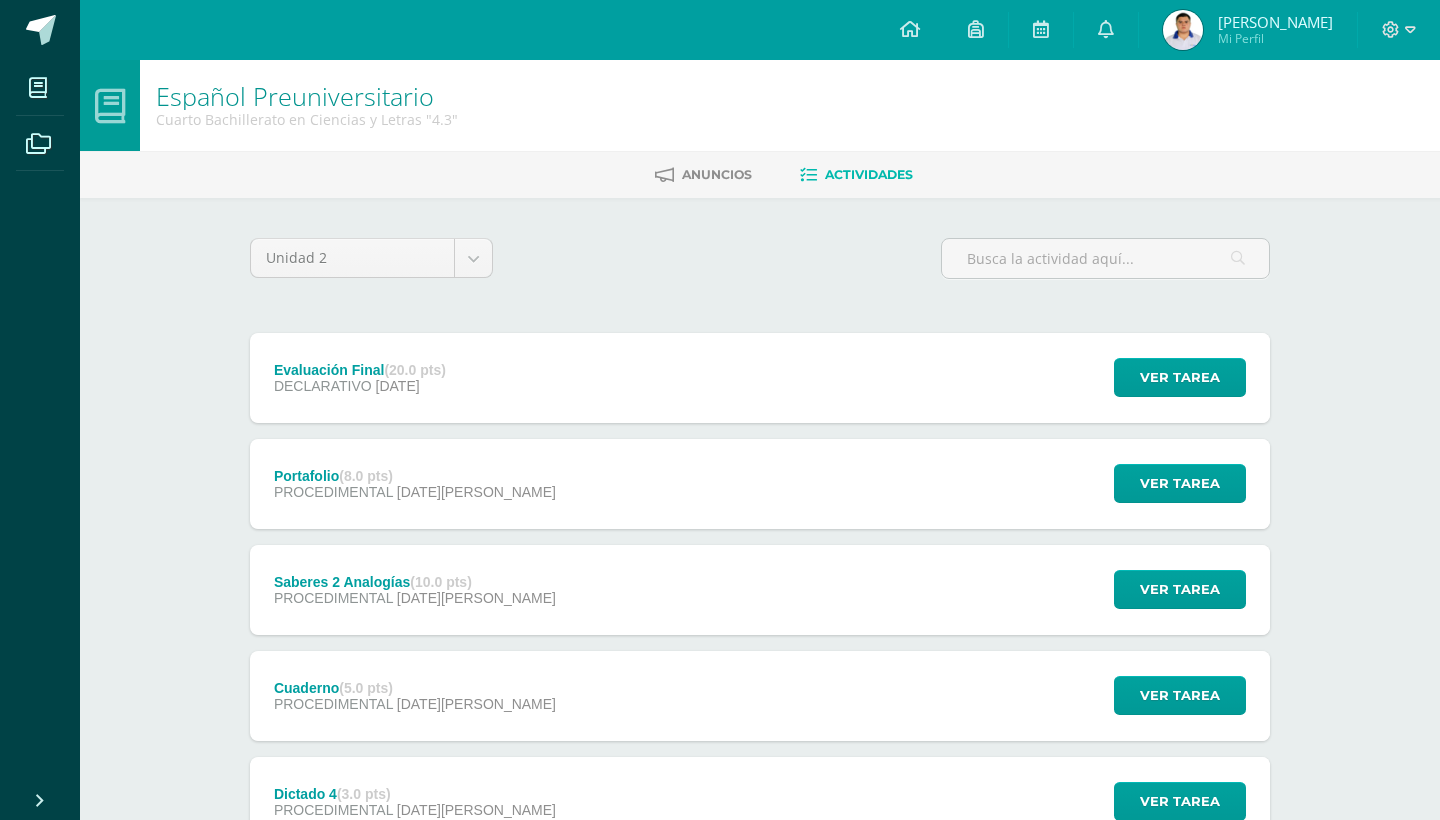 click on "Ver tarea" at bounding box center [1177, 378] 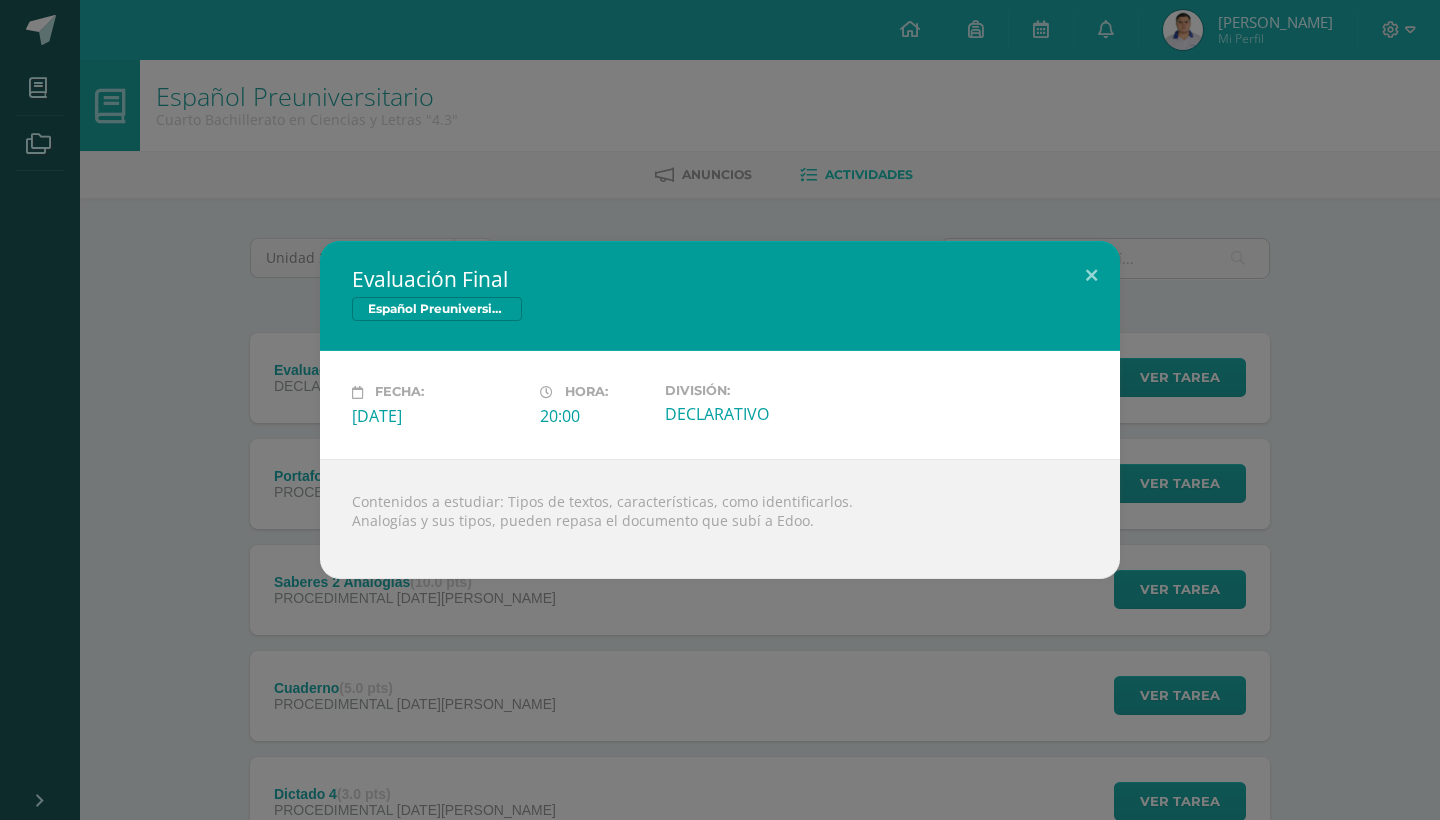 click on "Evaluación Final
Español Preuniversitario
Fecha:
Jueves 10 de Julio
Hora:
20:00
División:" at bounding box center (720, 410) 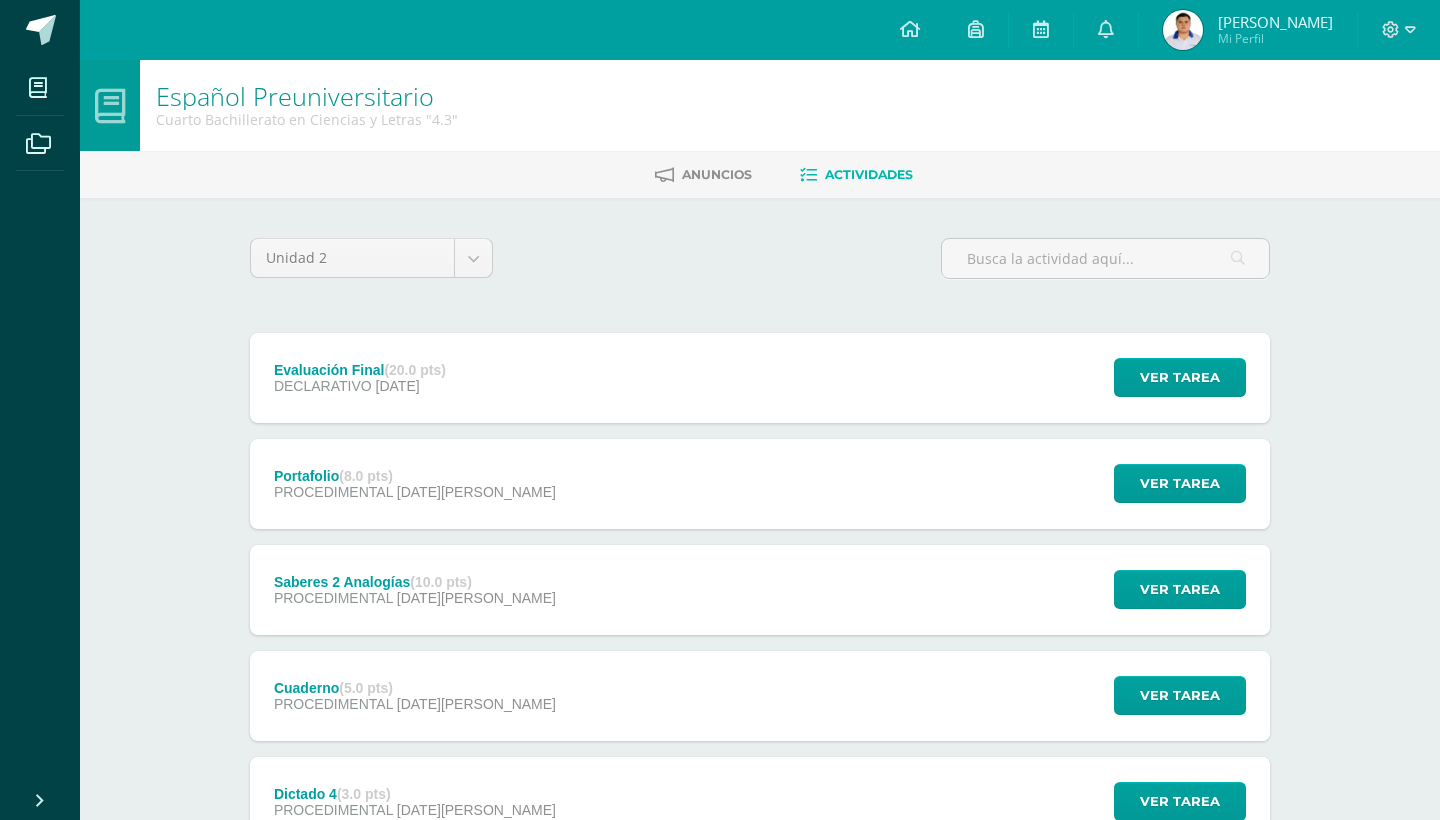 click at bounding box center (1183, 30) 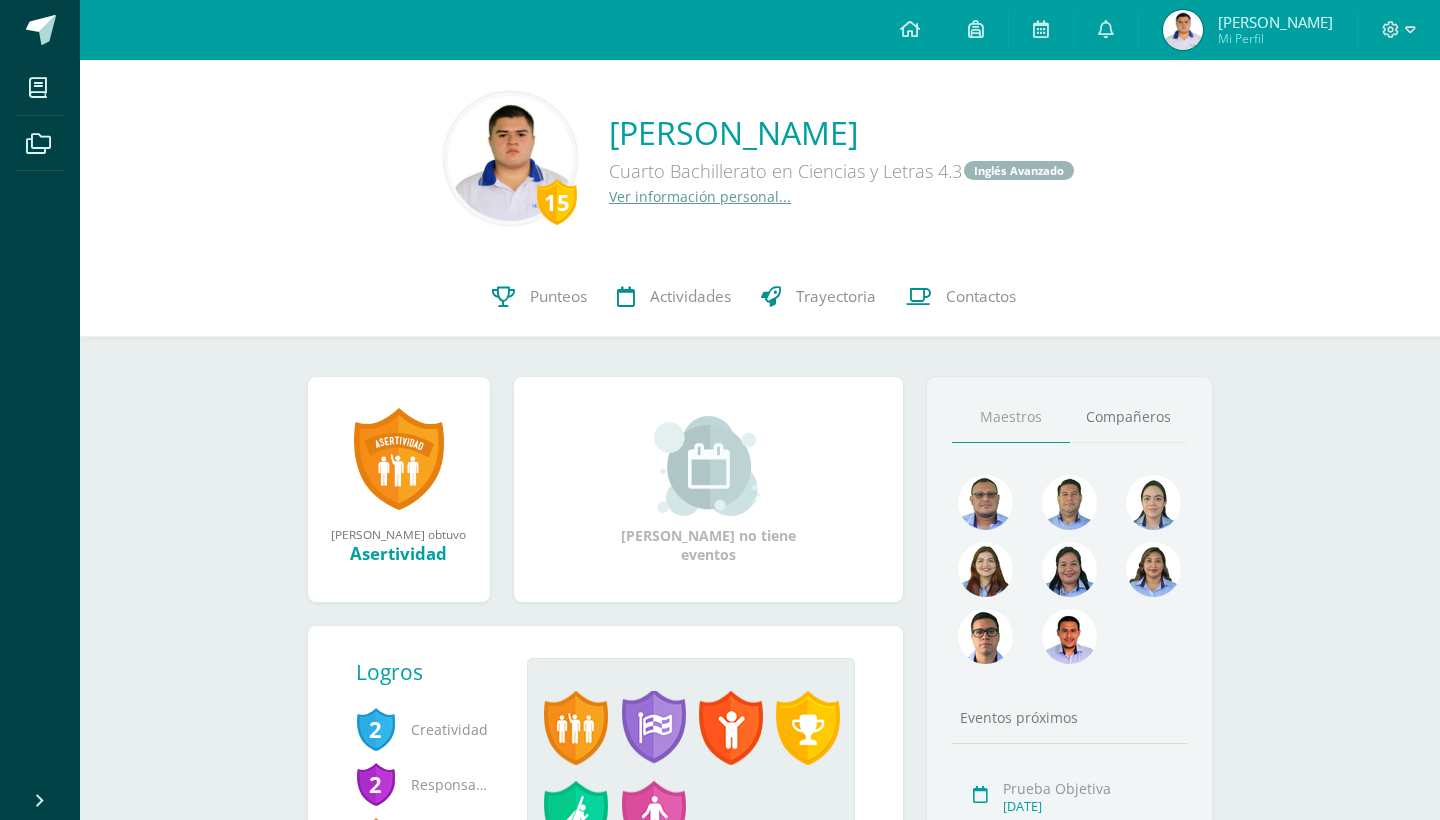 scroll, scrollTop: 0, scrollLeft: 0, axis: both 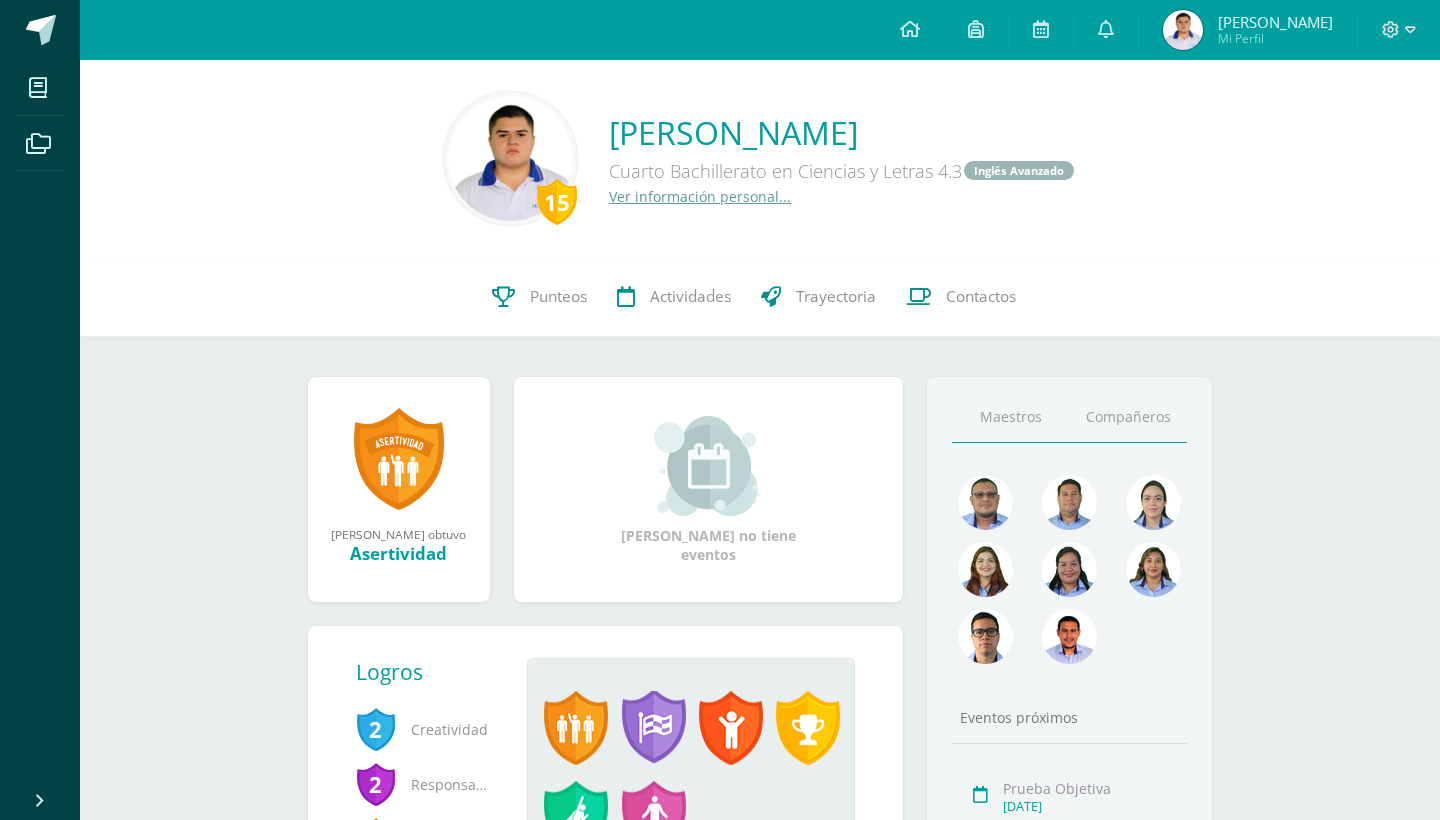 click on "Compañeros" at bounding box center (1129, 417) 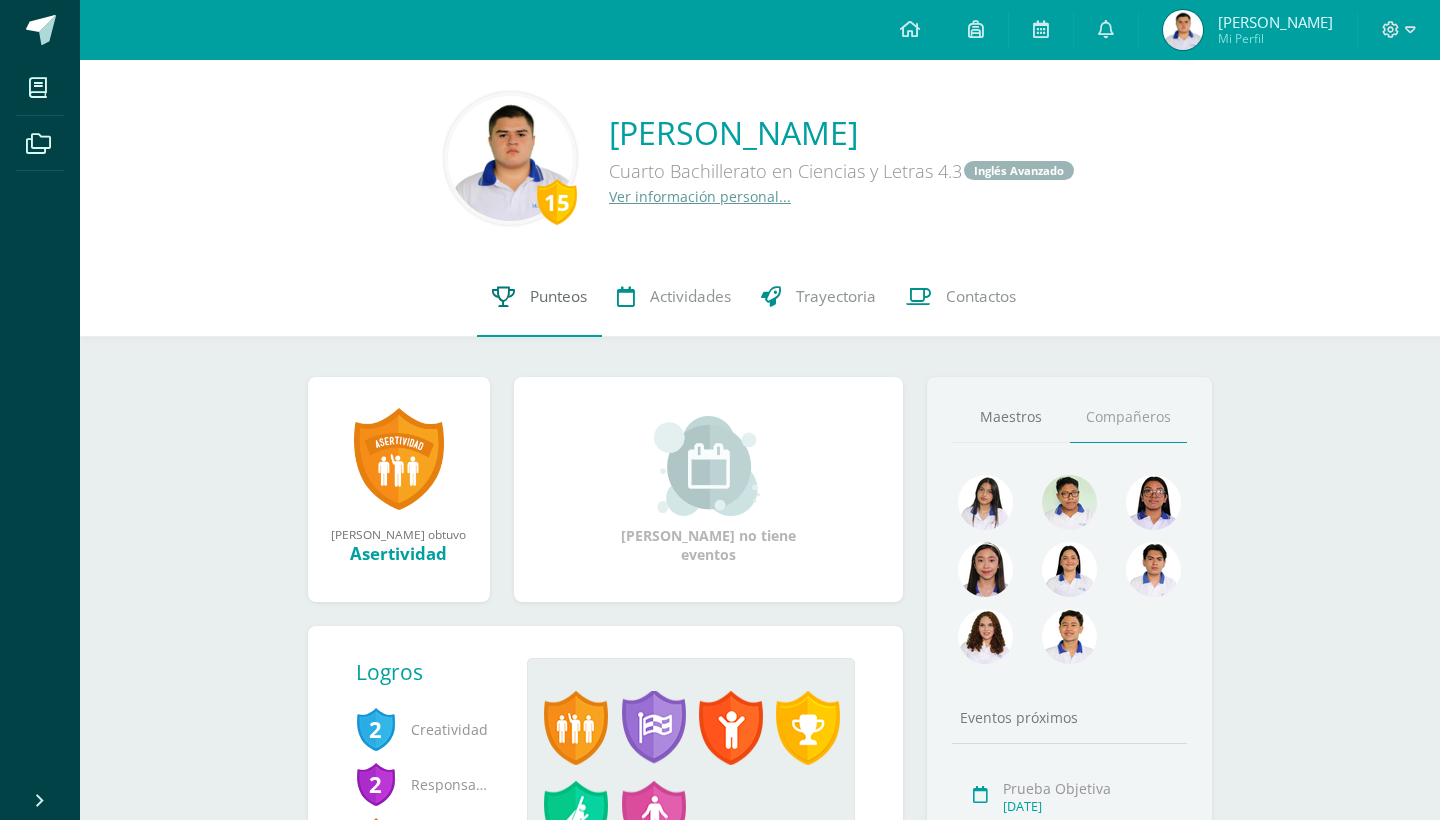click on "Punteos" at bounding box center [558, 296] 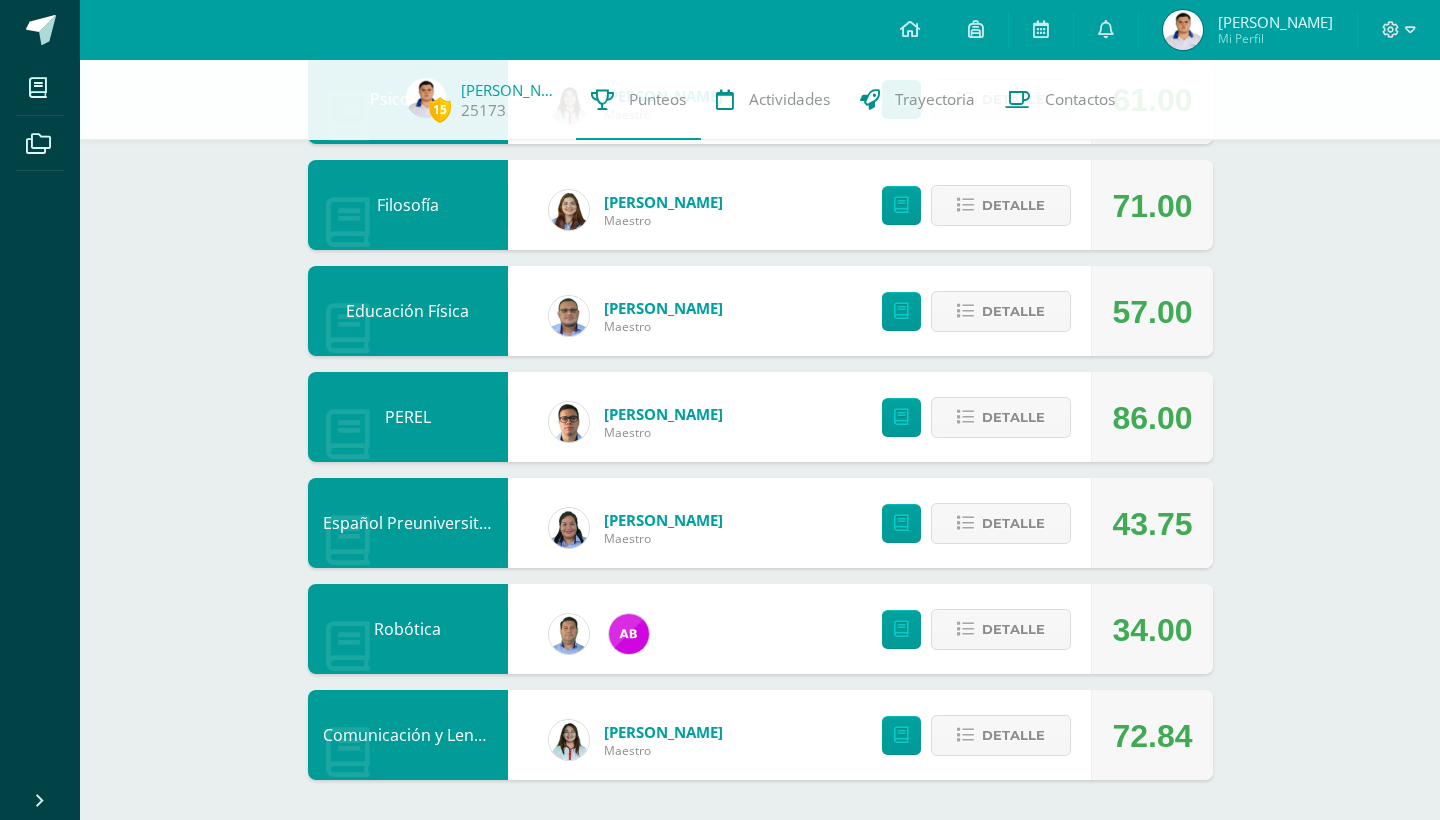 scroll, scrollTop: 897, scrollLeft: 0, axis: vertical 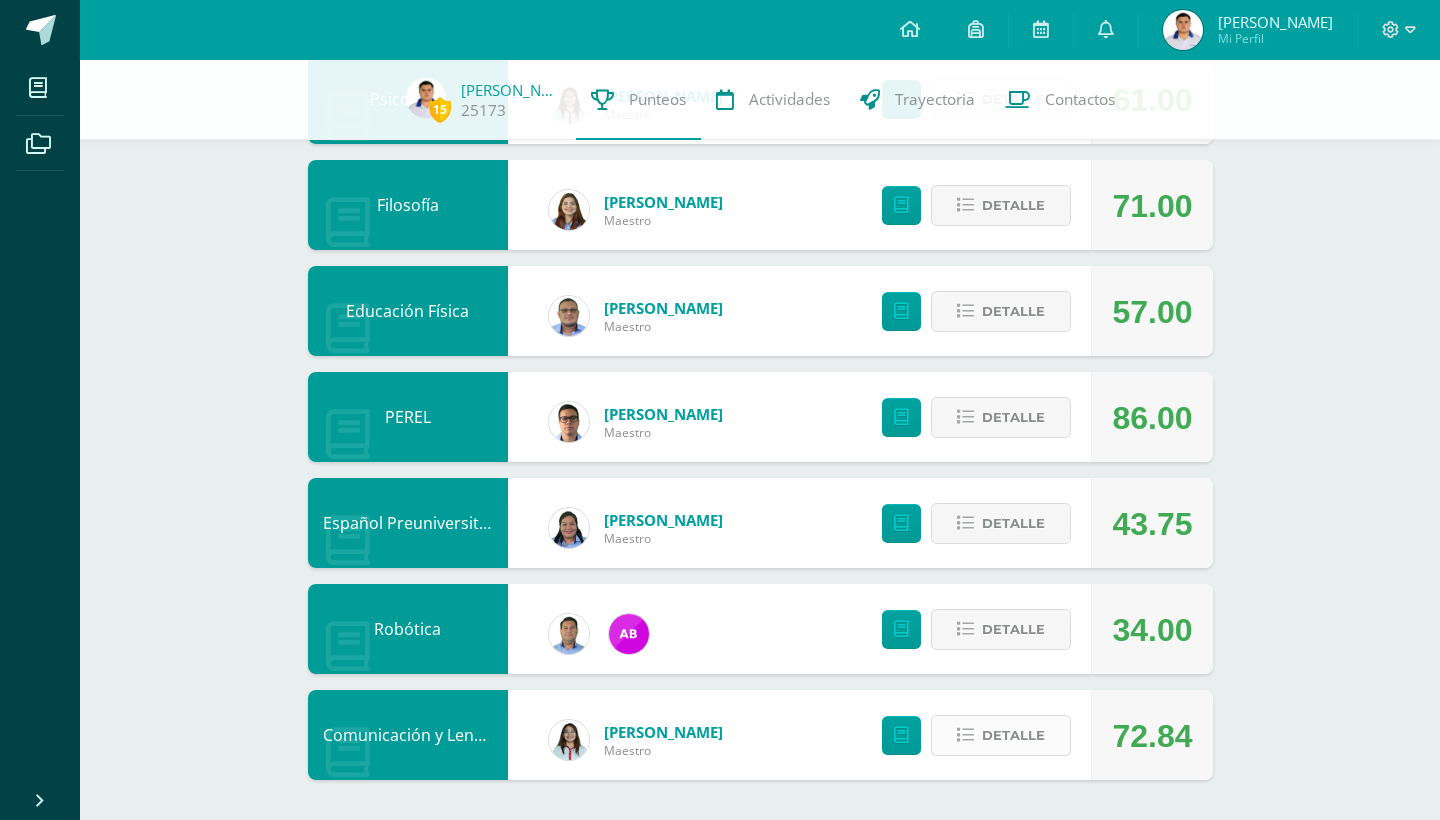 click on "Detalle" at bounding box center [1013, 735] 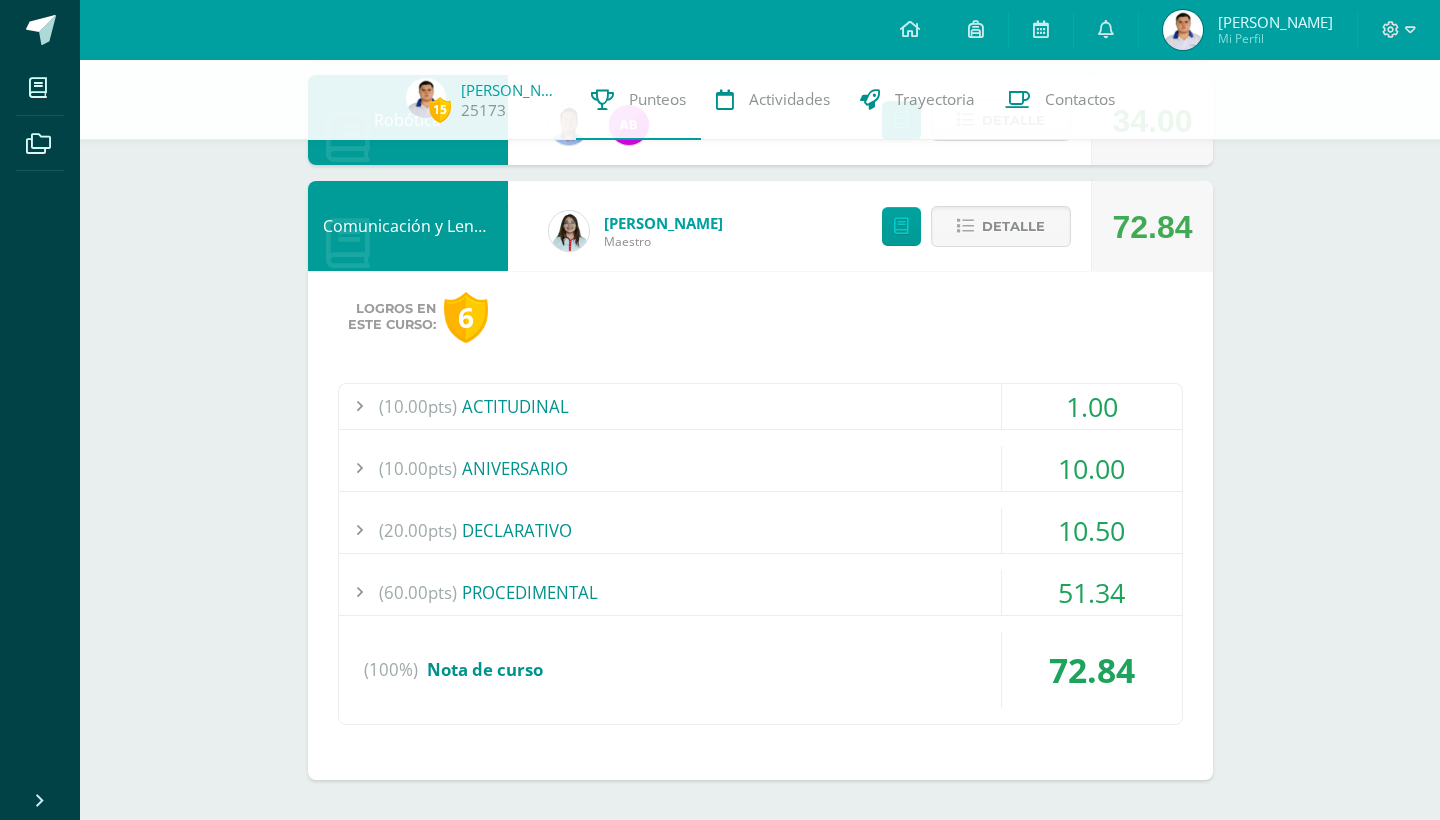 scroll, scrollTop: 1406, scrollLeft: 0, axis: vertical 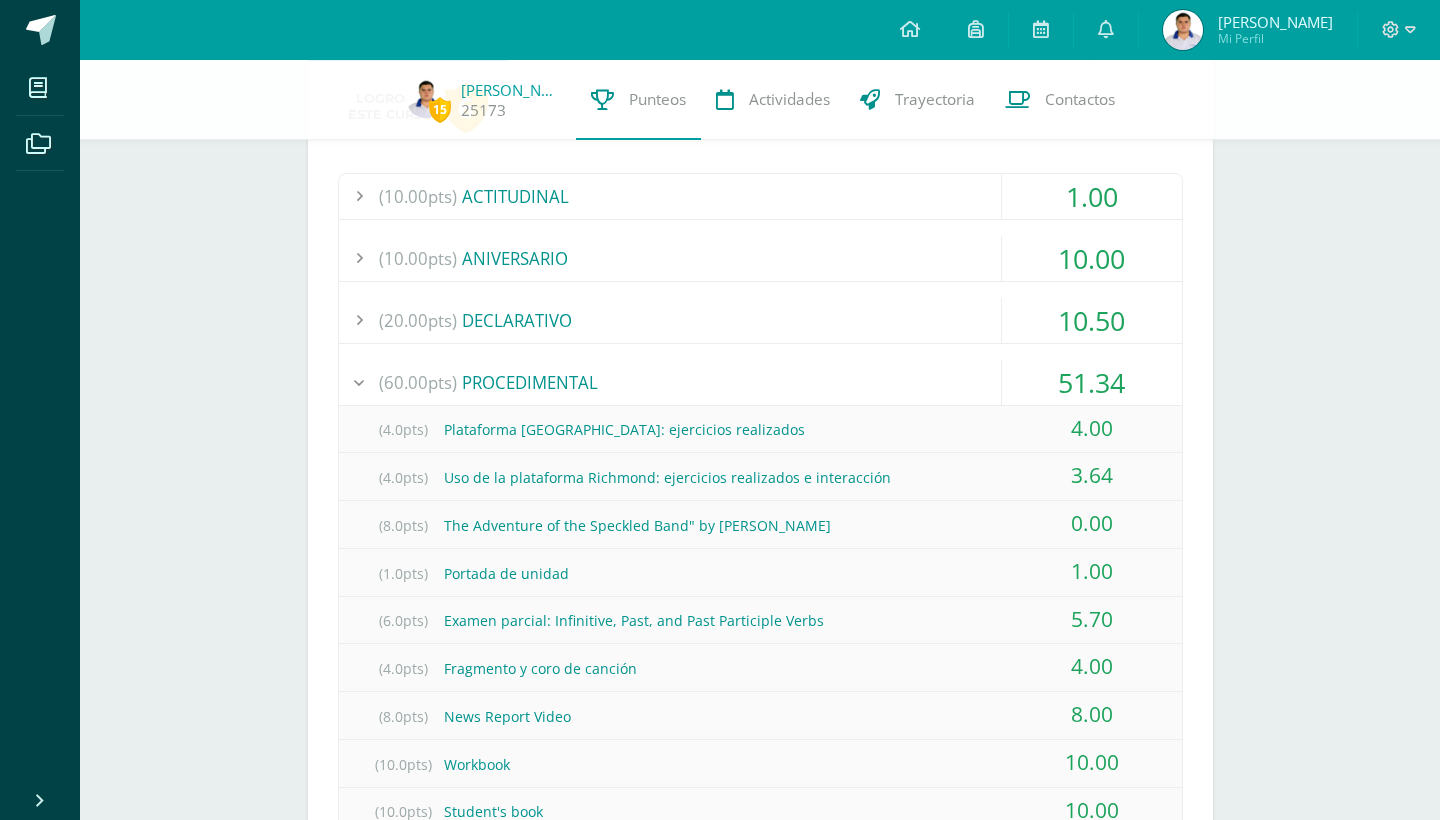 drag, startPoint x: 436, startPoint y: 522, endPoint x: 944, endPoint y: 528, distance: 508.03543 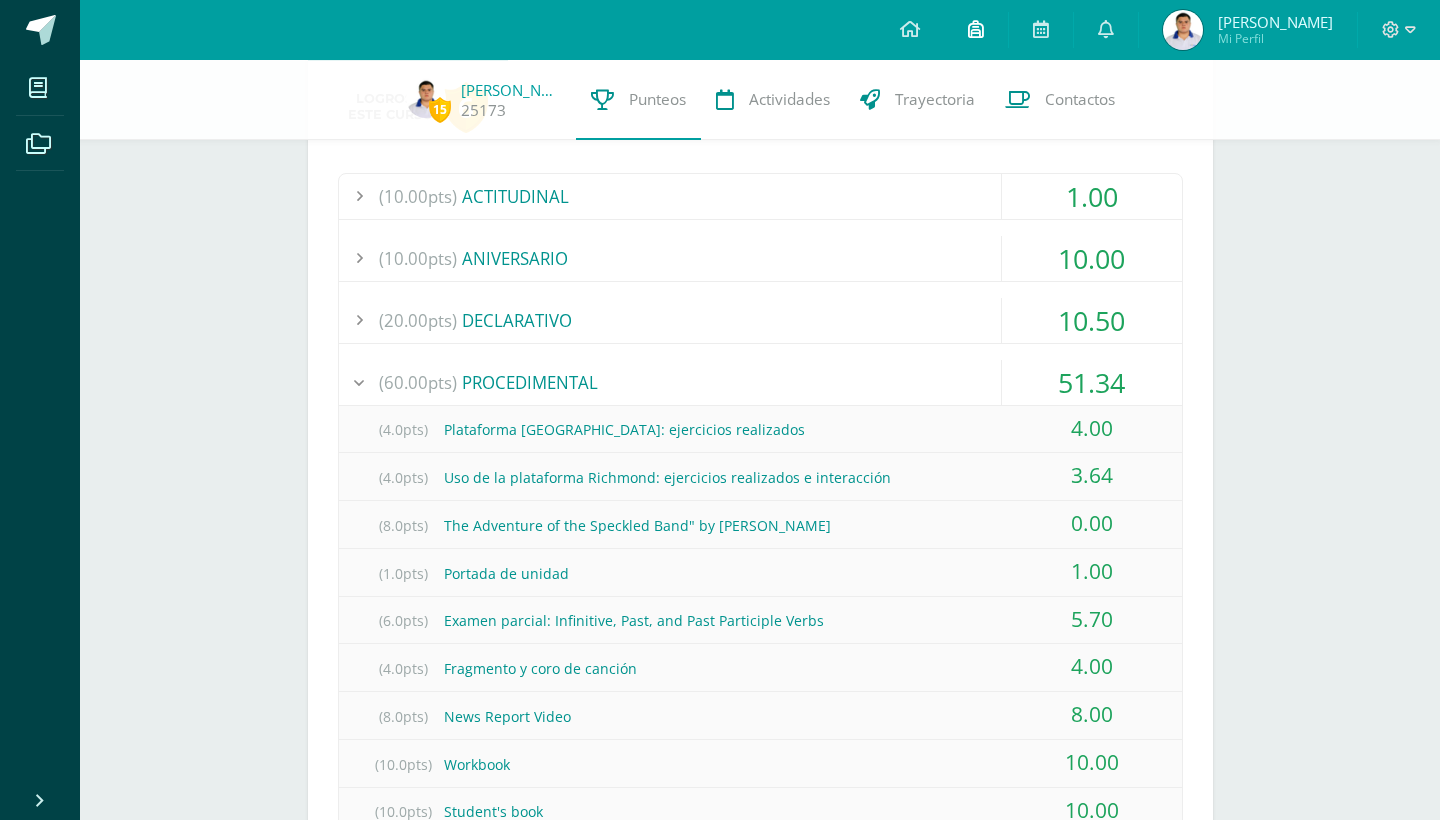 click at bounding box center [976, 30] 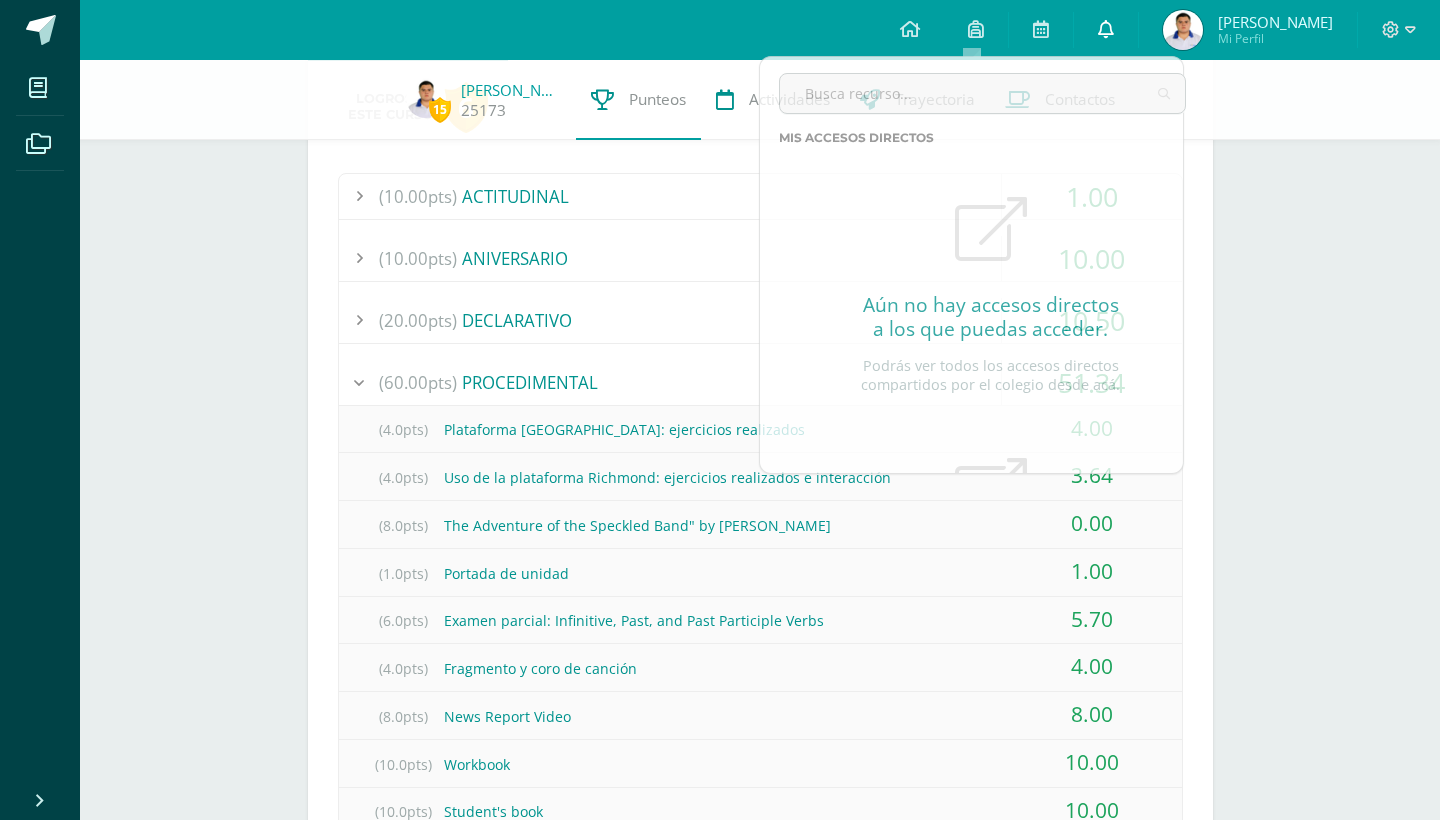 click at bounding box center [1106, 30] 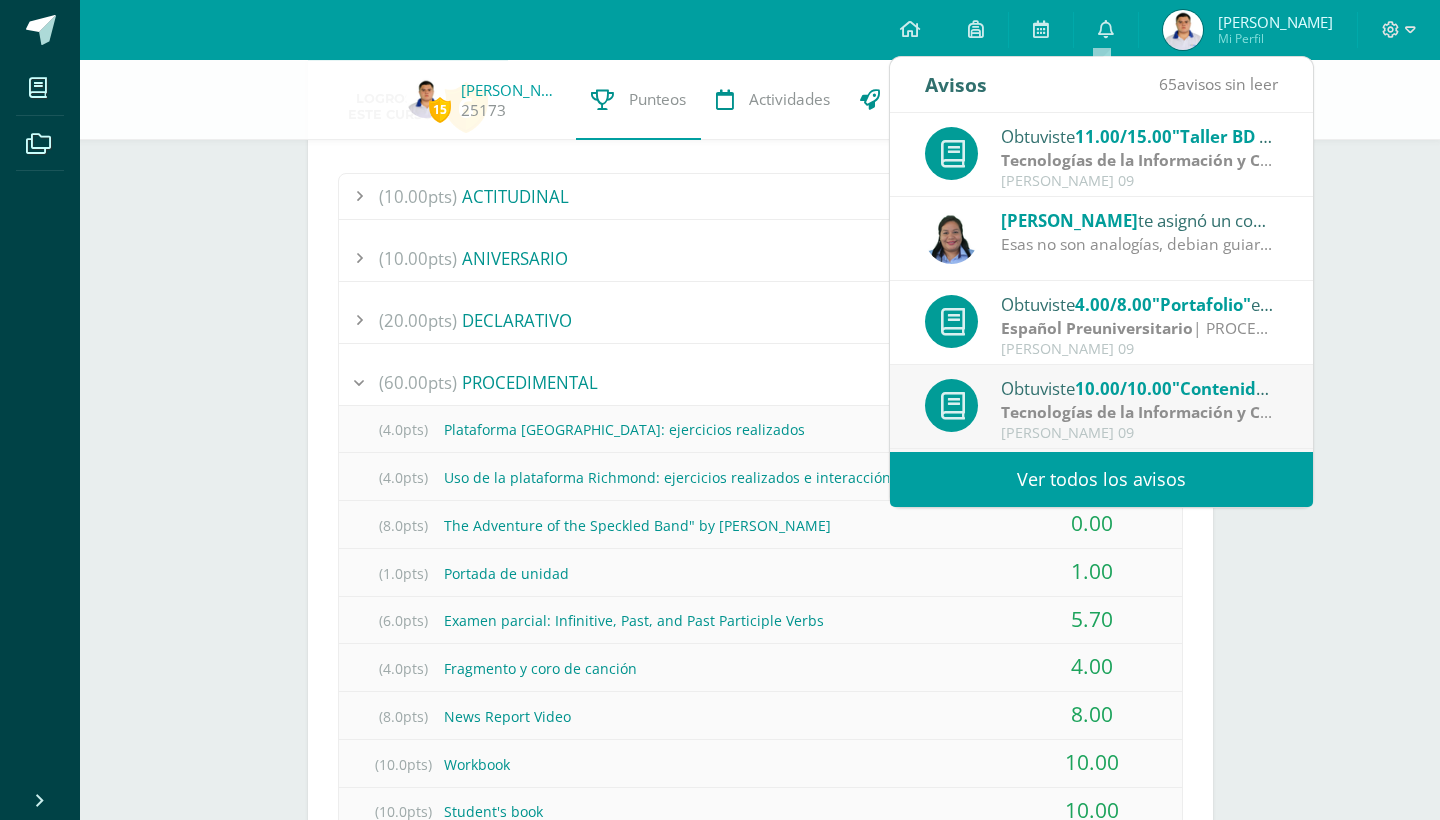 click on "Ver todos los avisos" at bounding box center (1101, 479) 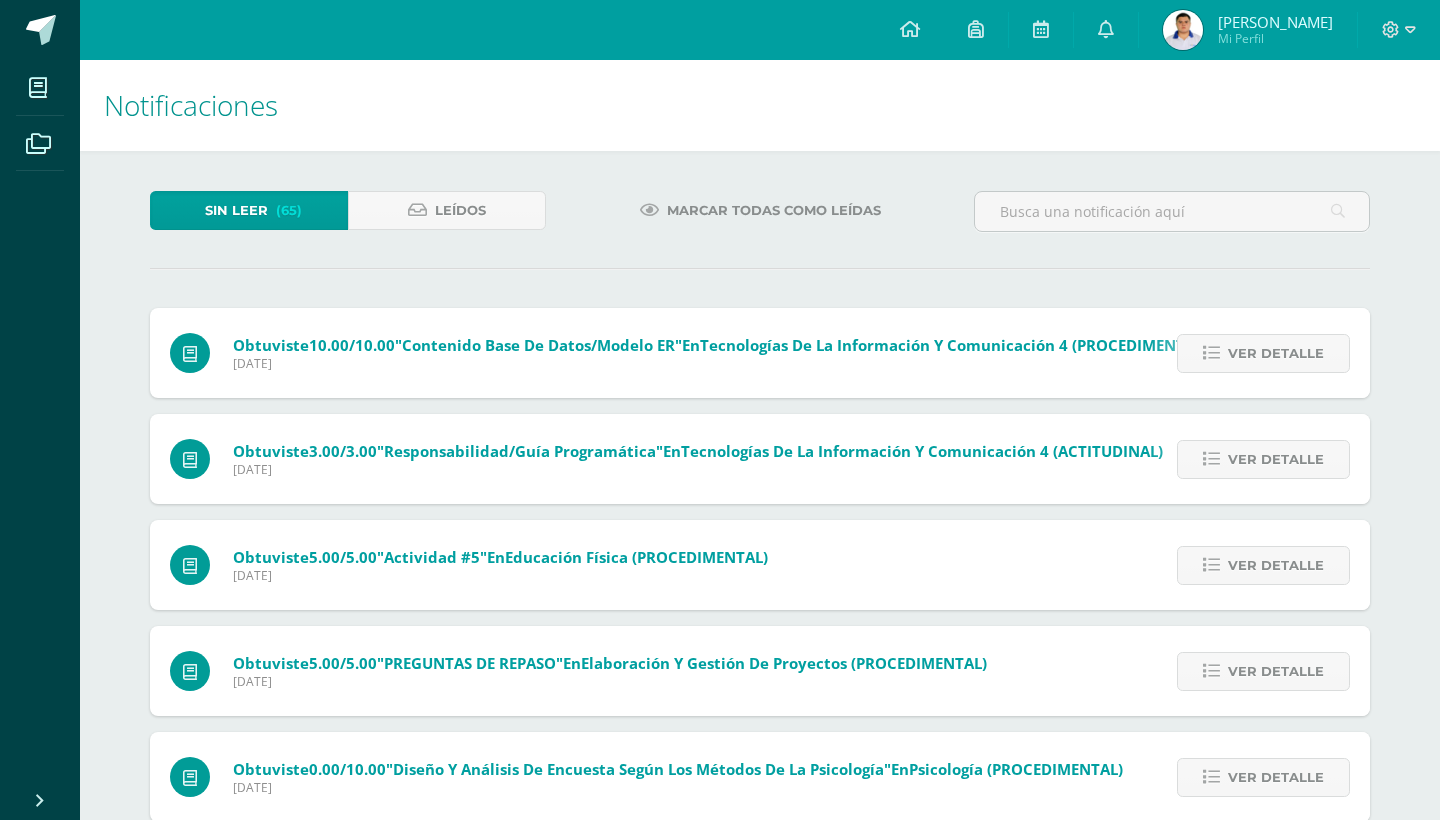 scroll, scrollTop: 0, scrollLeft: 0, axis: both 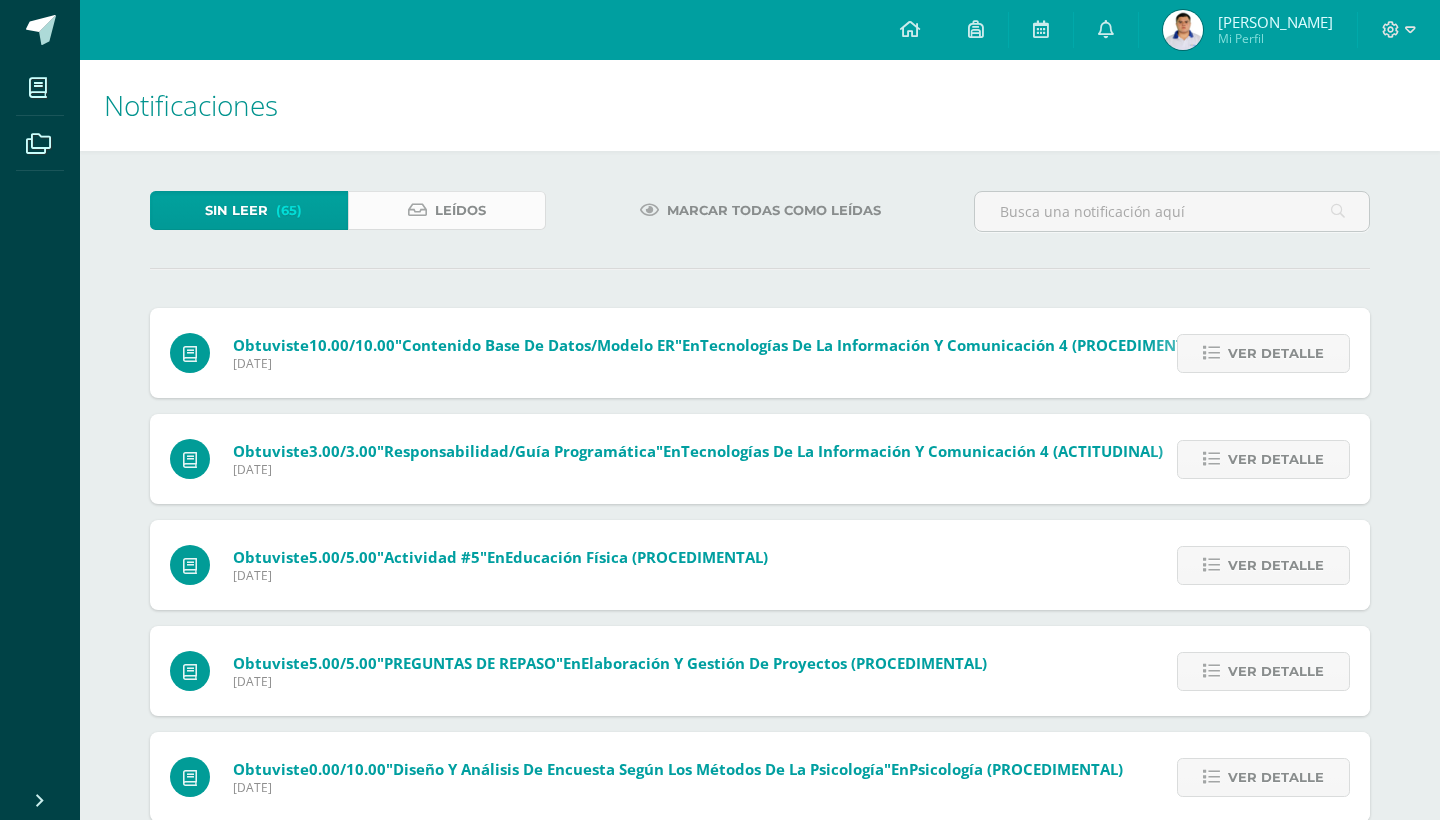 click on "Leídos" at bounding box center [460, 210] 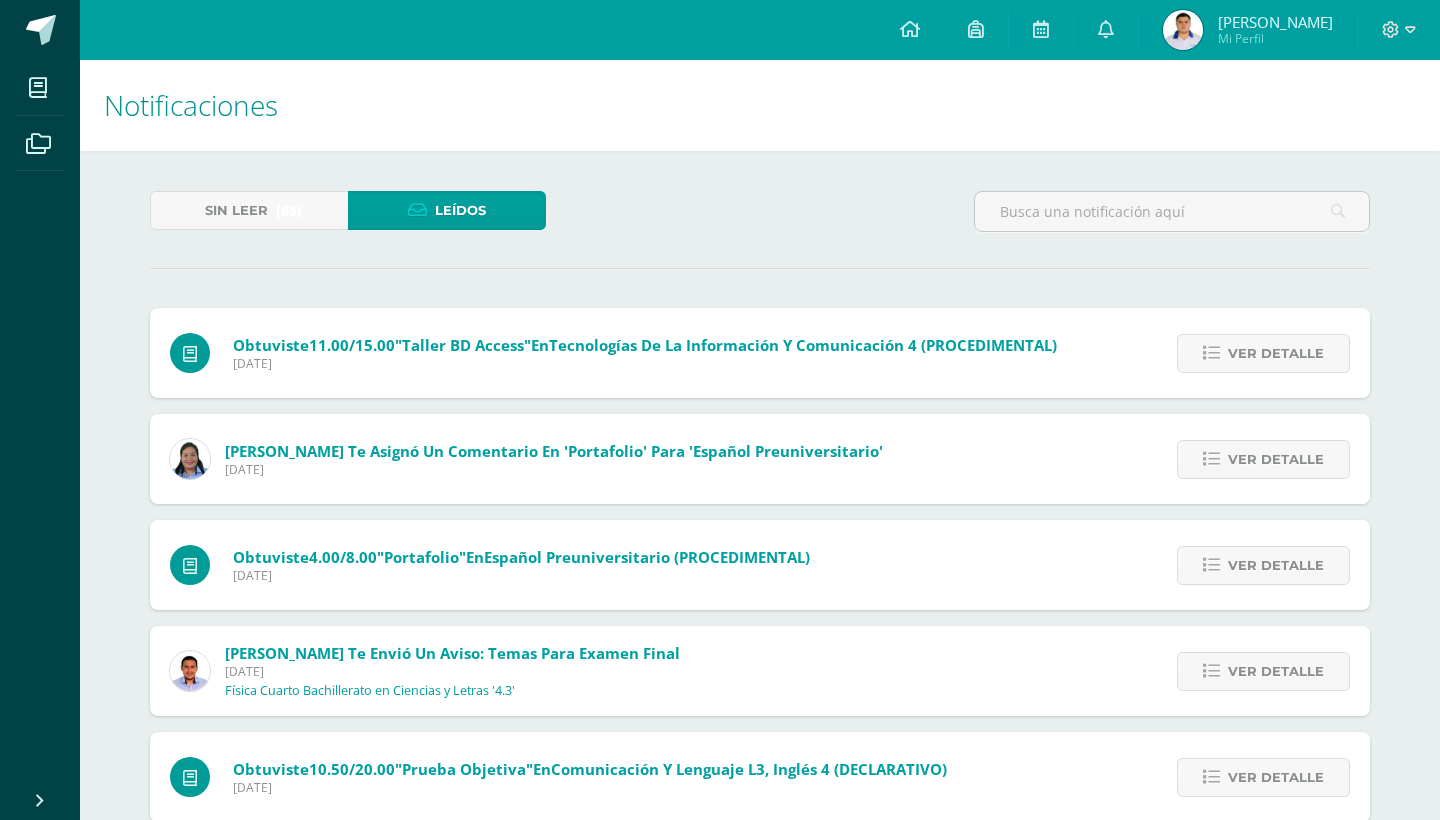scroll, scrollTop: 0, scrollLeft: 0, axis: both 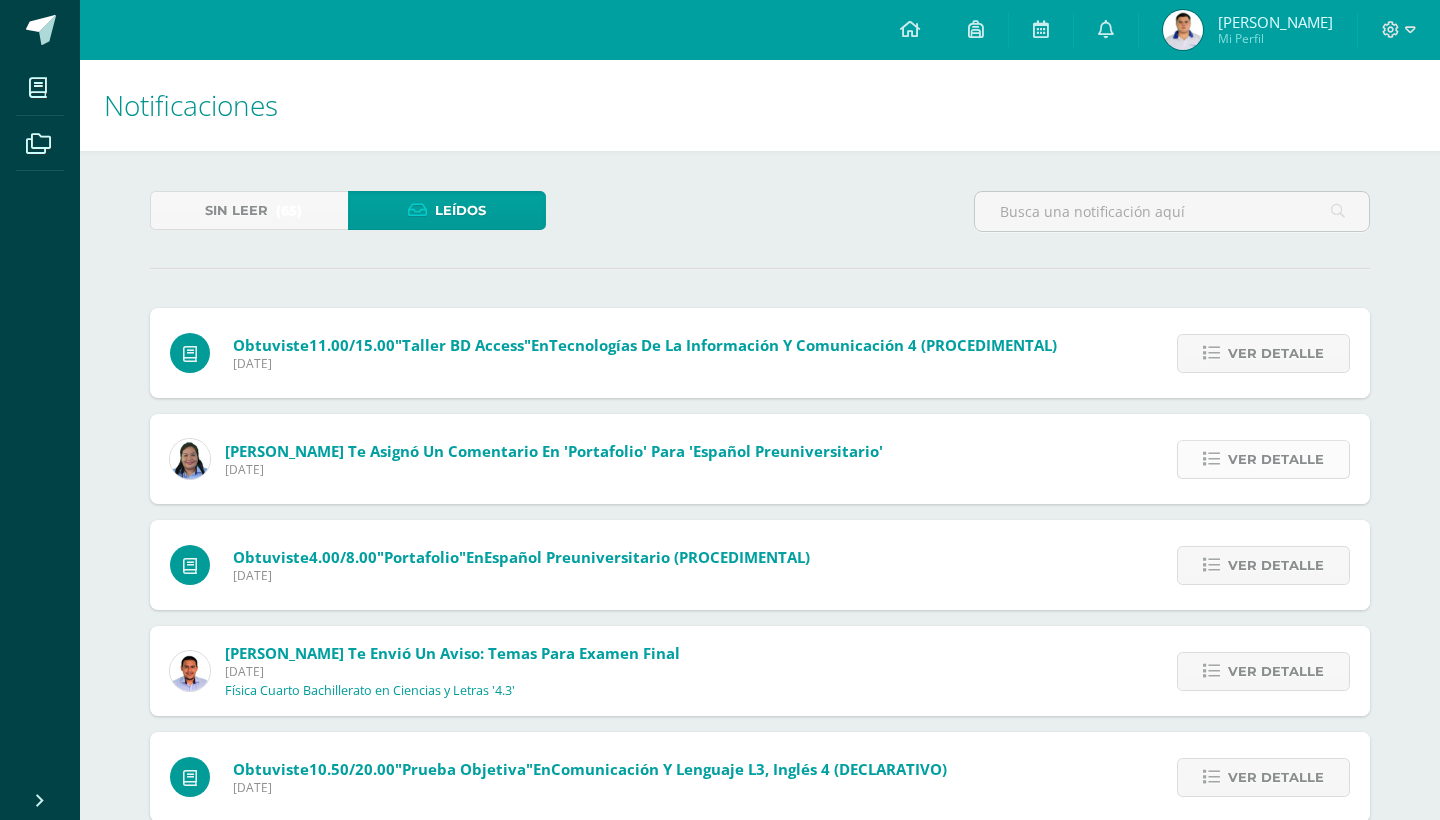 click at bounding box center (1211, 459) 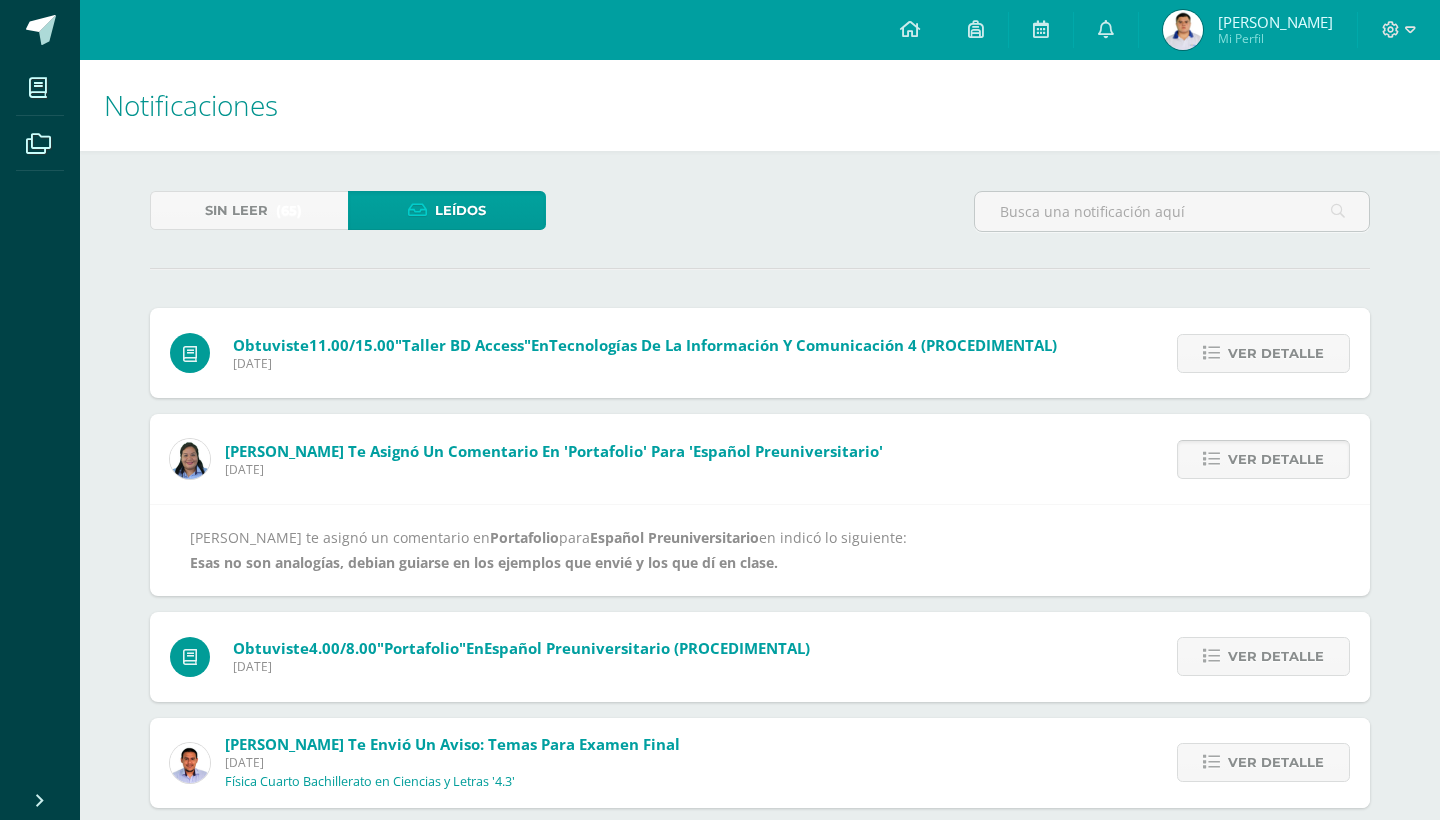 scroll, scrollTop: 0, scrollLeft: 0, axis: both 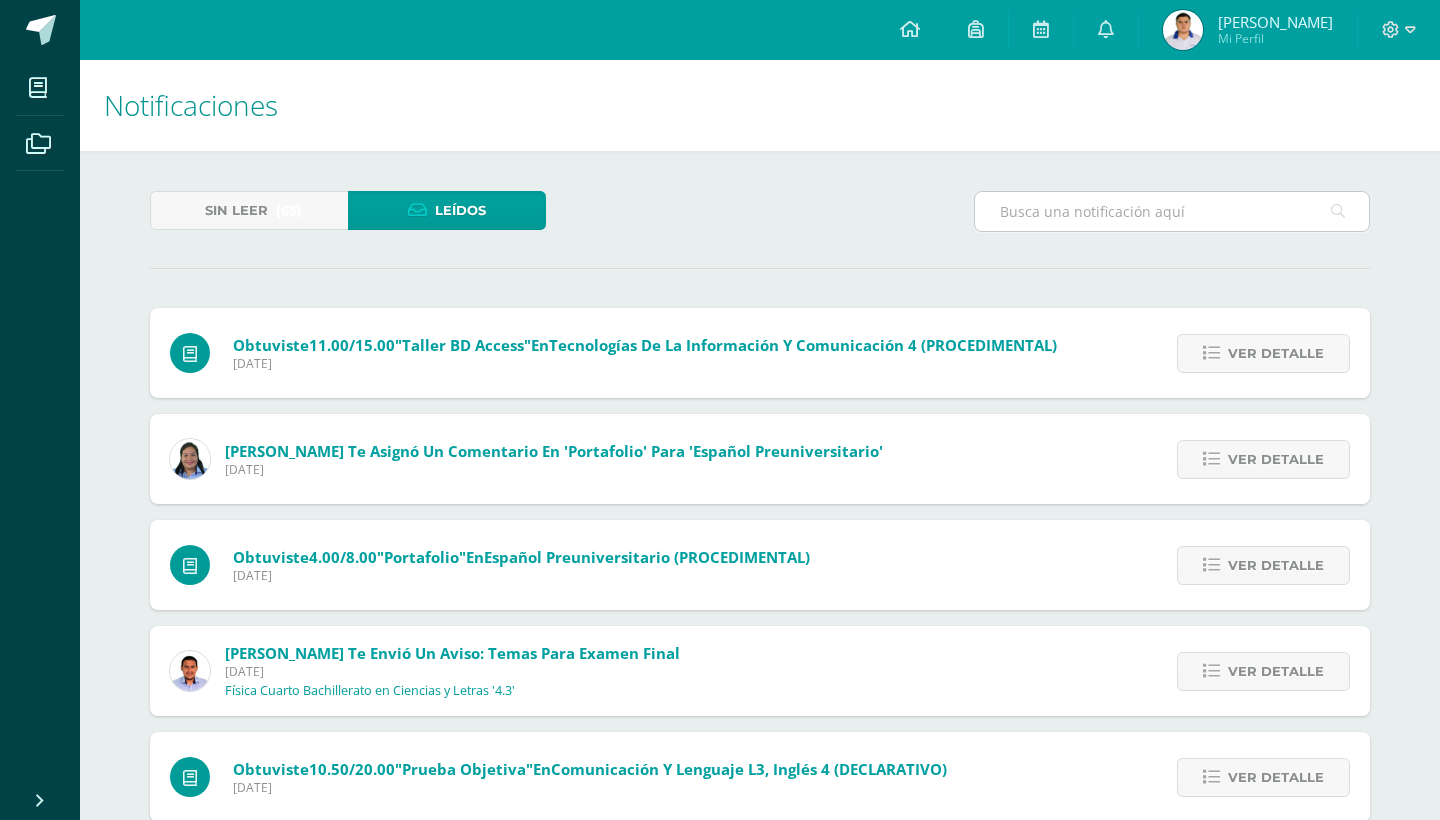 click at bounding box center [1172, 211] 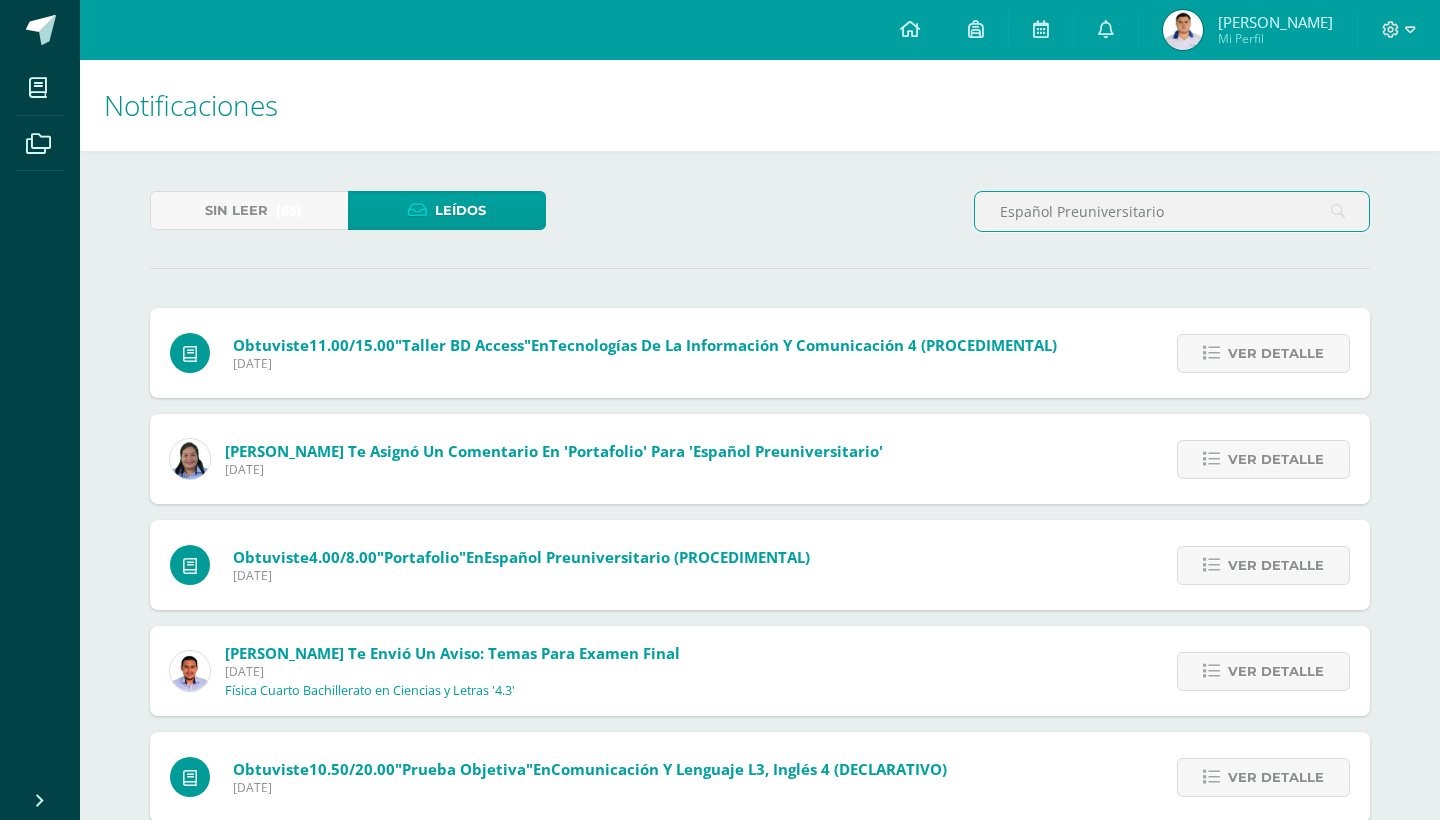 type on "Español Preuniversitario" 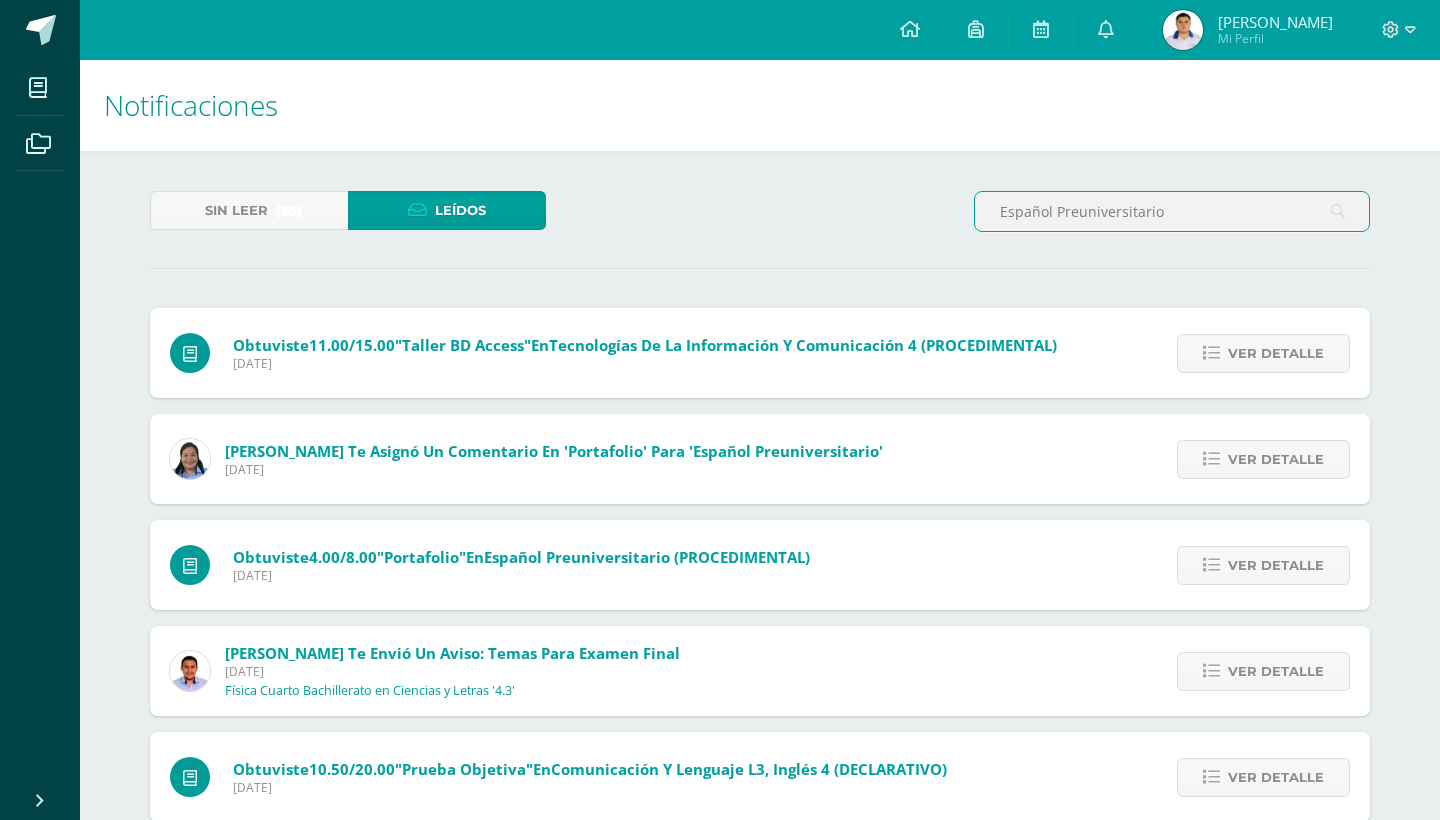 click on "Español Preuniversitario" at bounding box center (1172, 211) 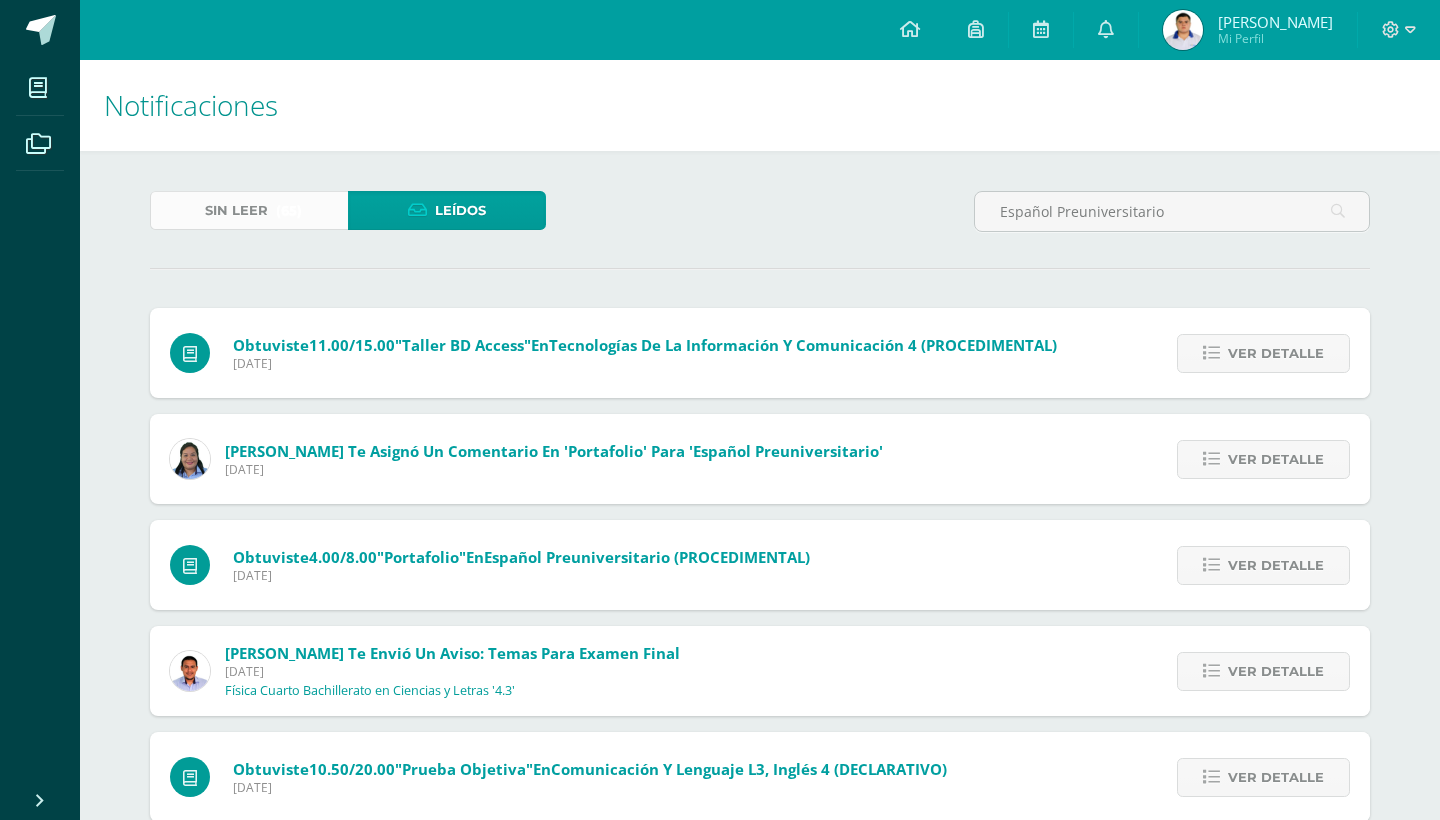 click on "Sin leer" at bounding box center (236, 210) 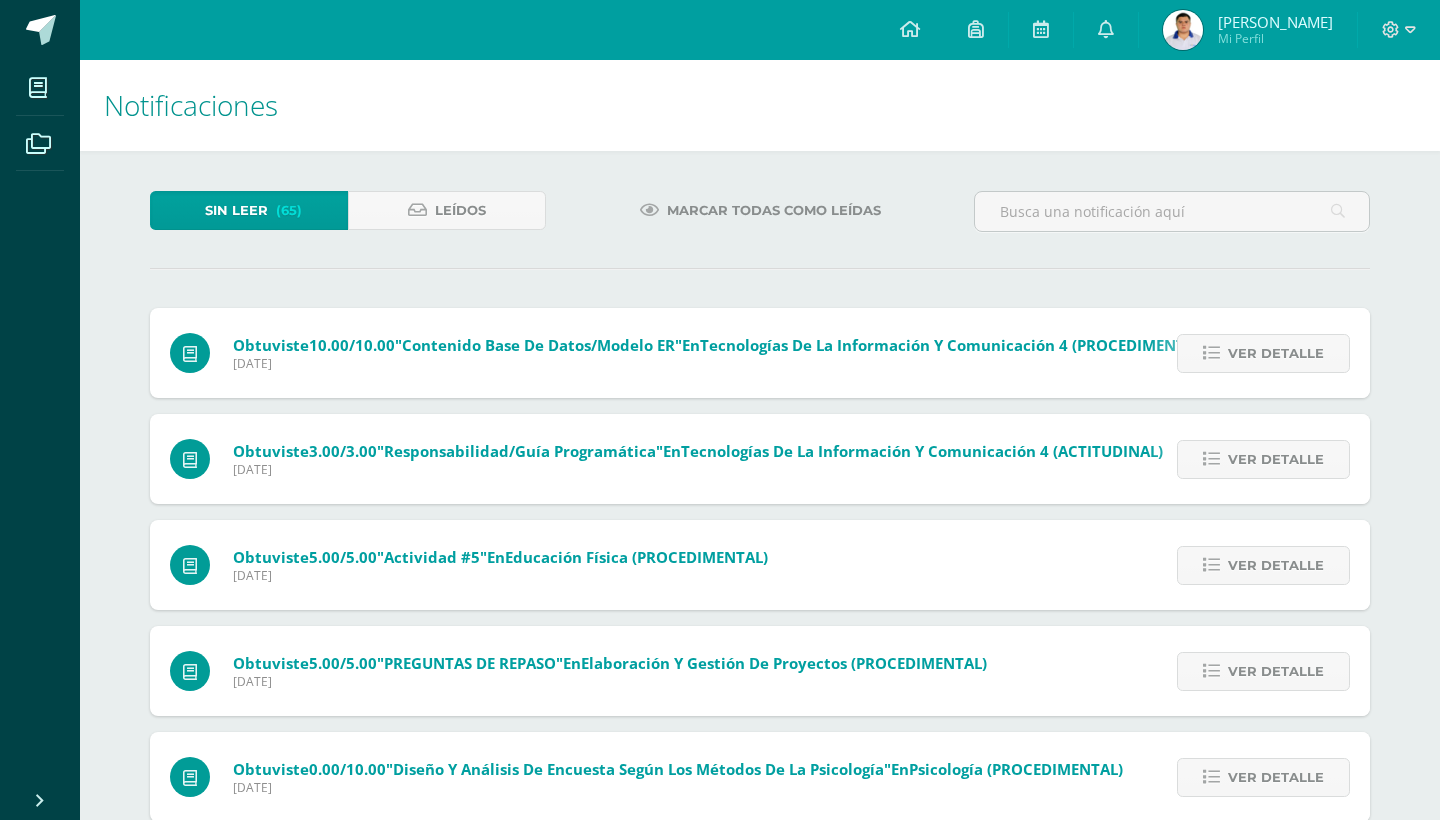 scroll, scrollTop: 0, scrollLeft: 0, axis: both 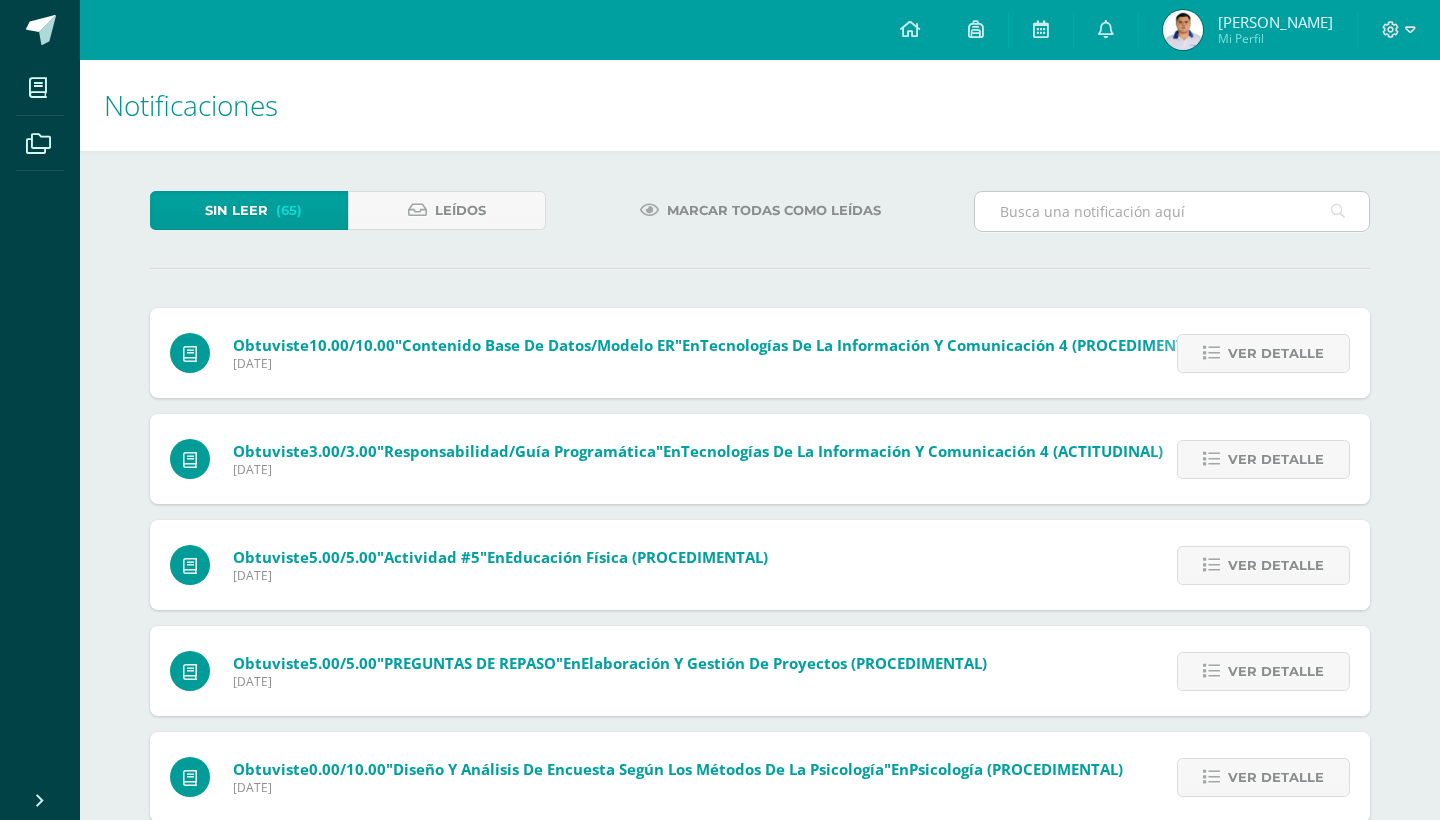 click at bounding box center [1172, 211] 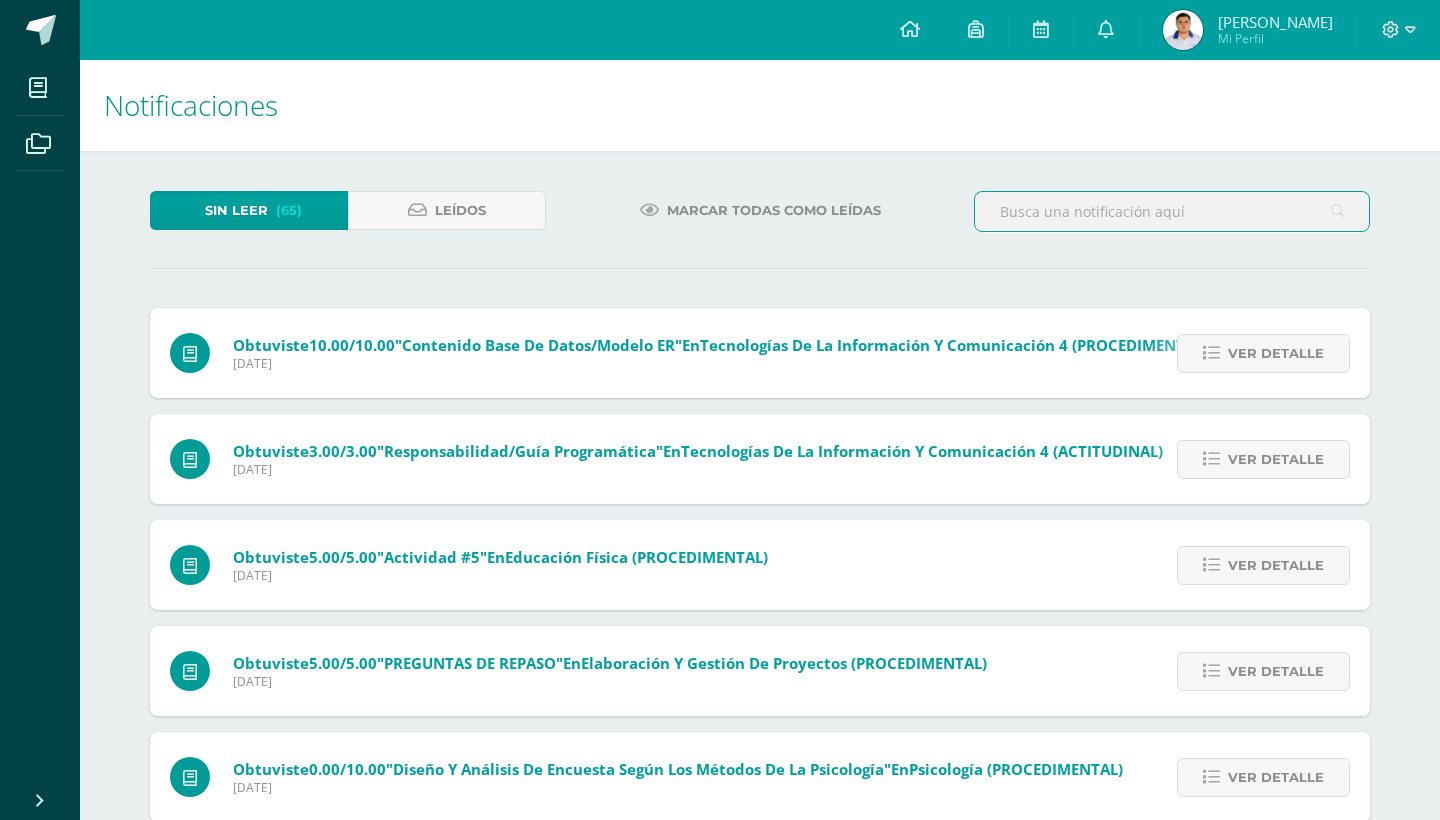 paste on "Español Preuniversitario" 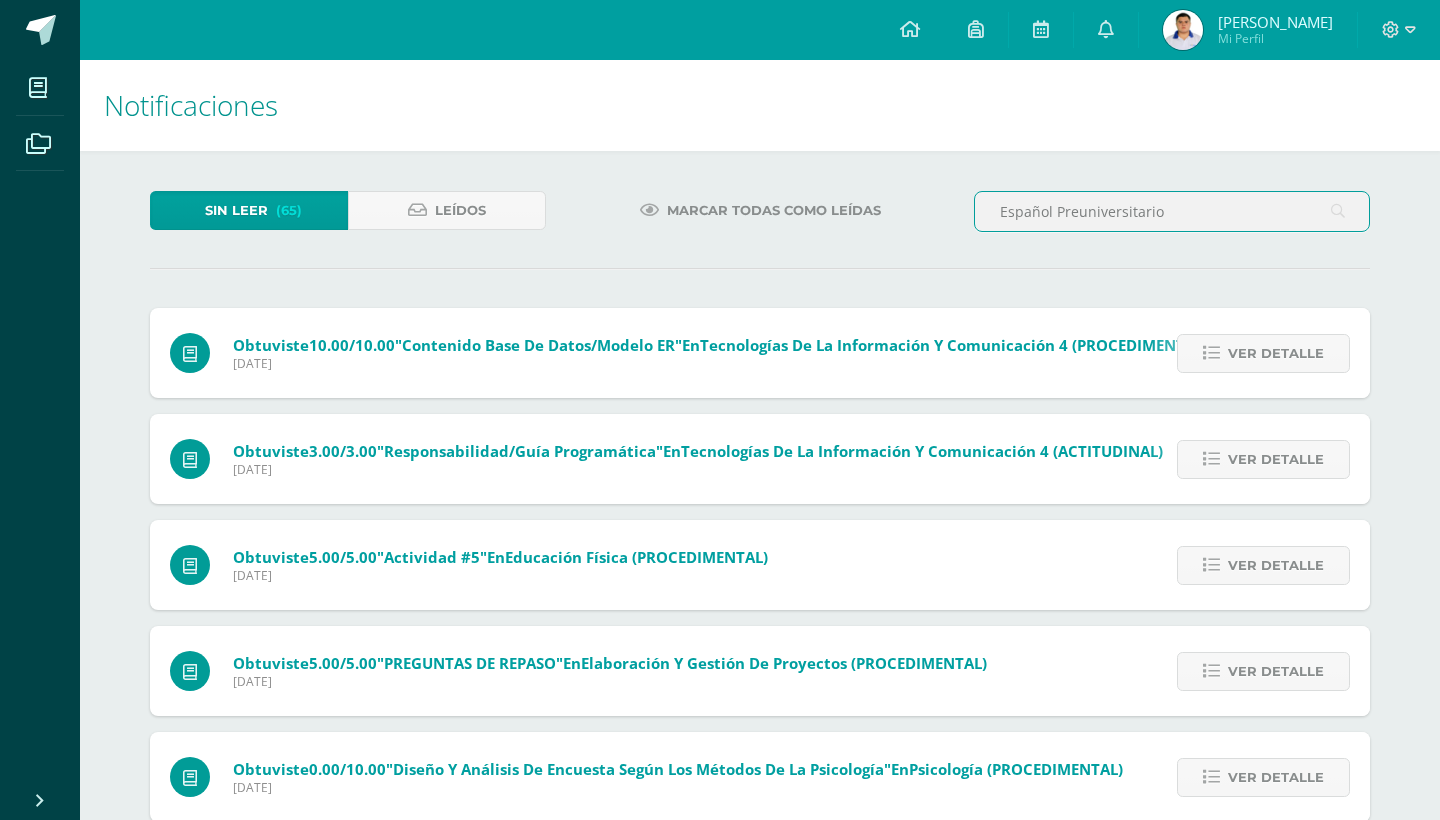 type on "Español Preuniversitario" 